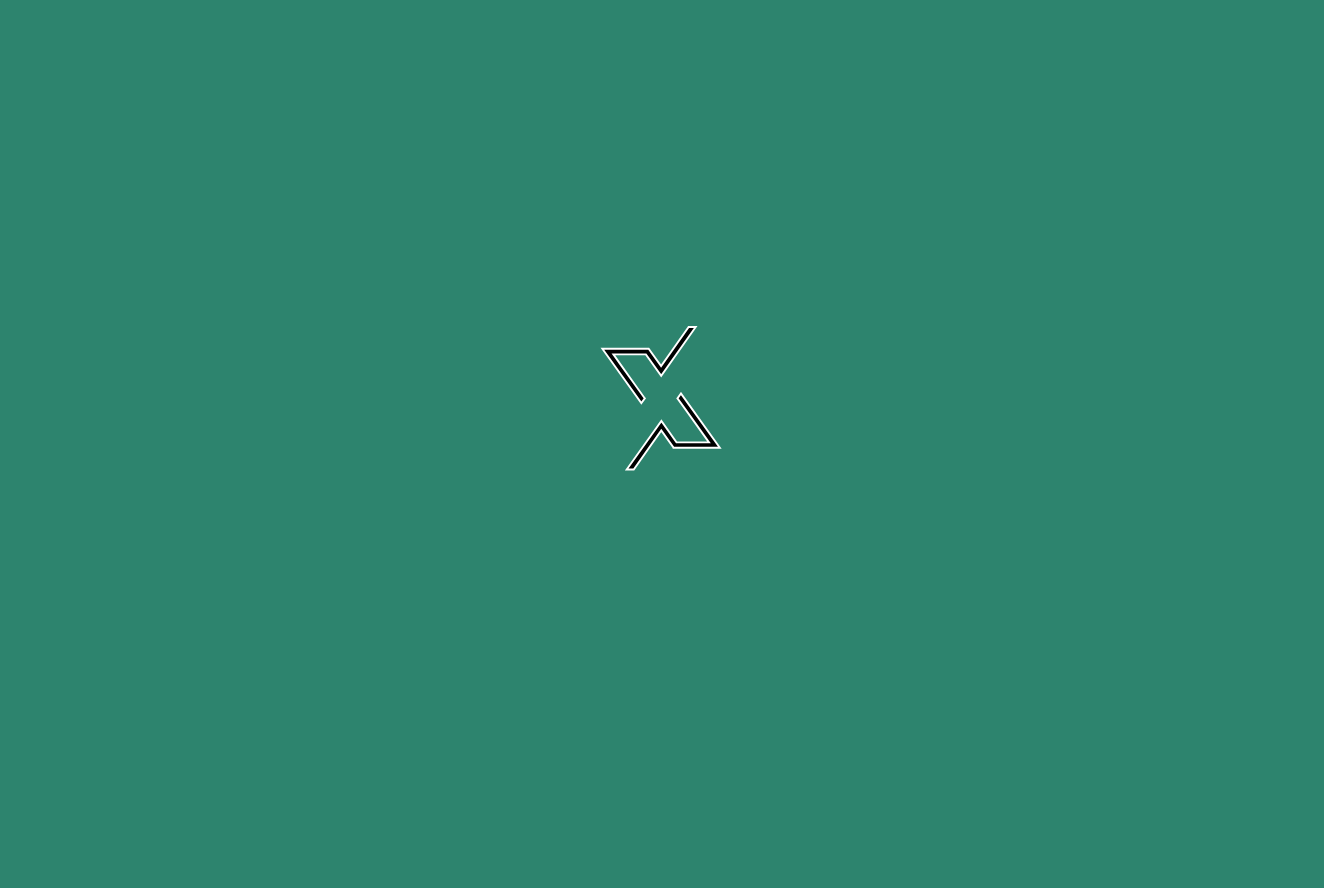 scroll, scrollTop: 0, scrollLeft: 0, axis: both 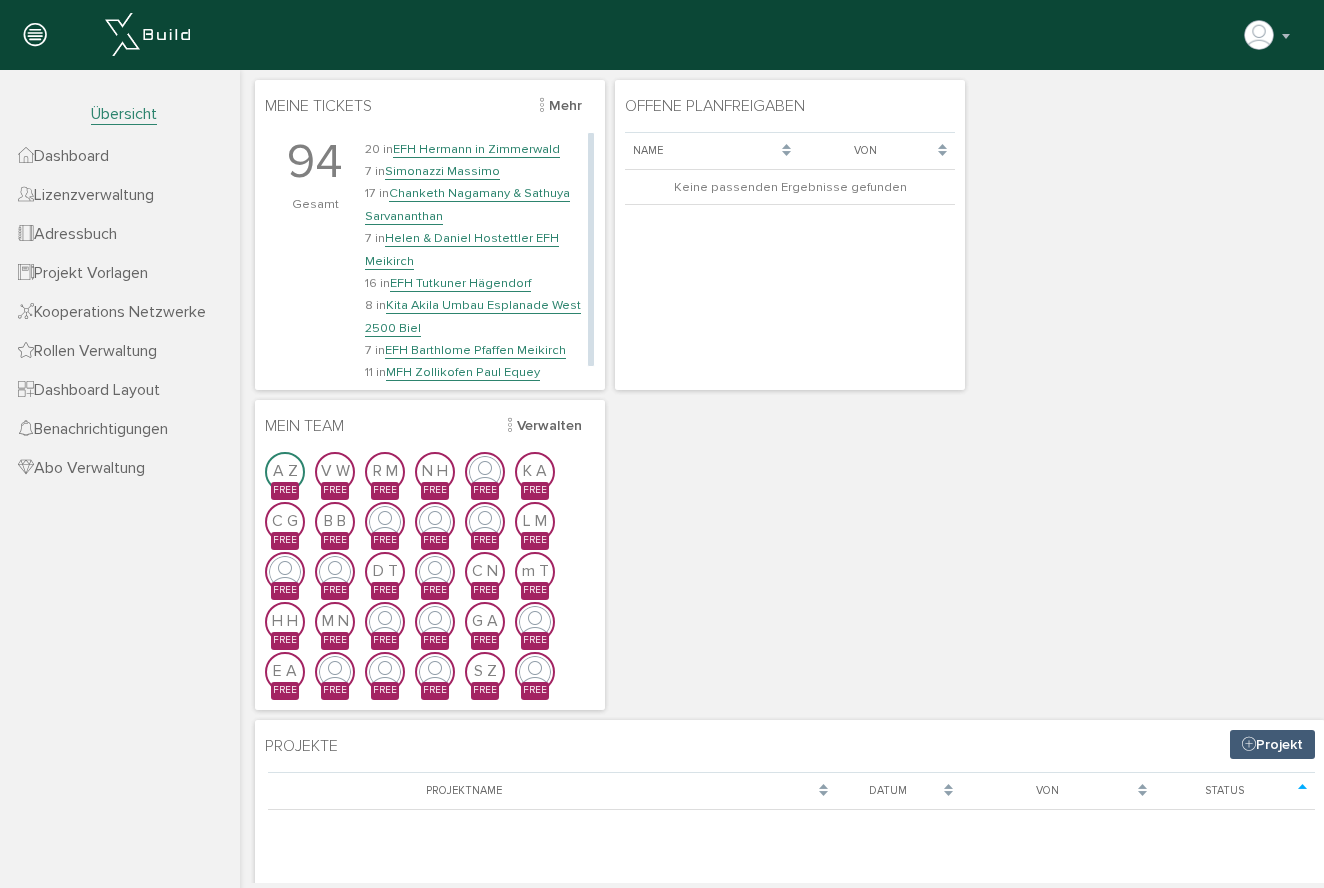 click on "Helen & Daniel Hostettler EFH Meikirch" at bounding box center [462, 249] 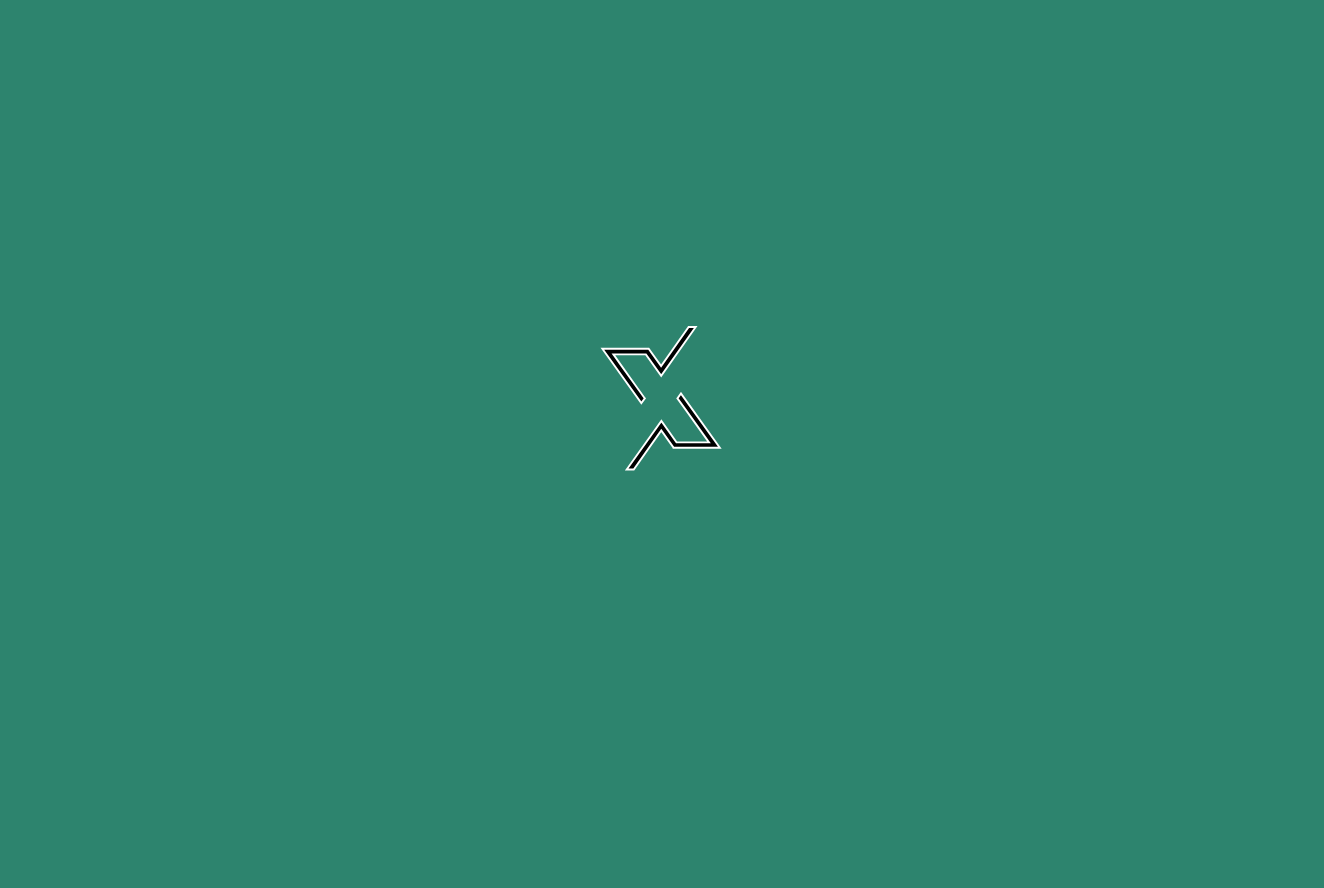 scroll, scrollTop: 0, scrollLeft: 0, axis: both 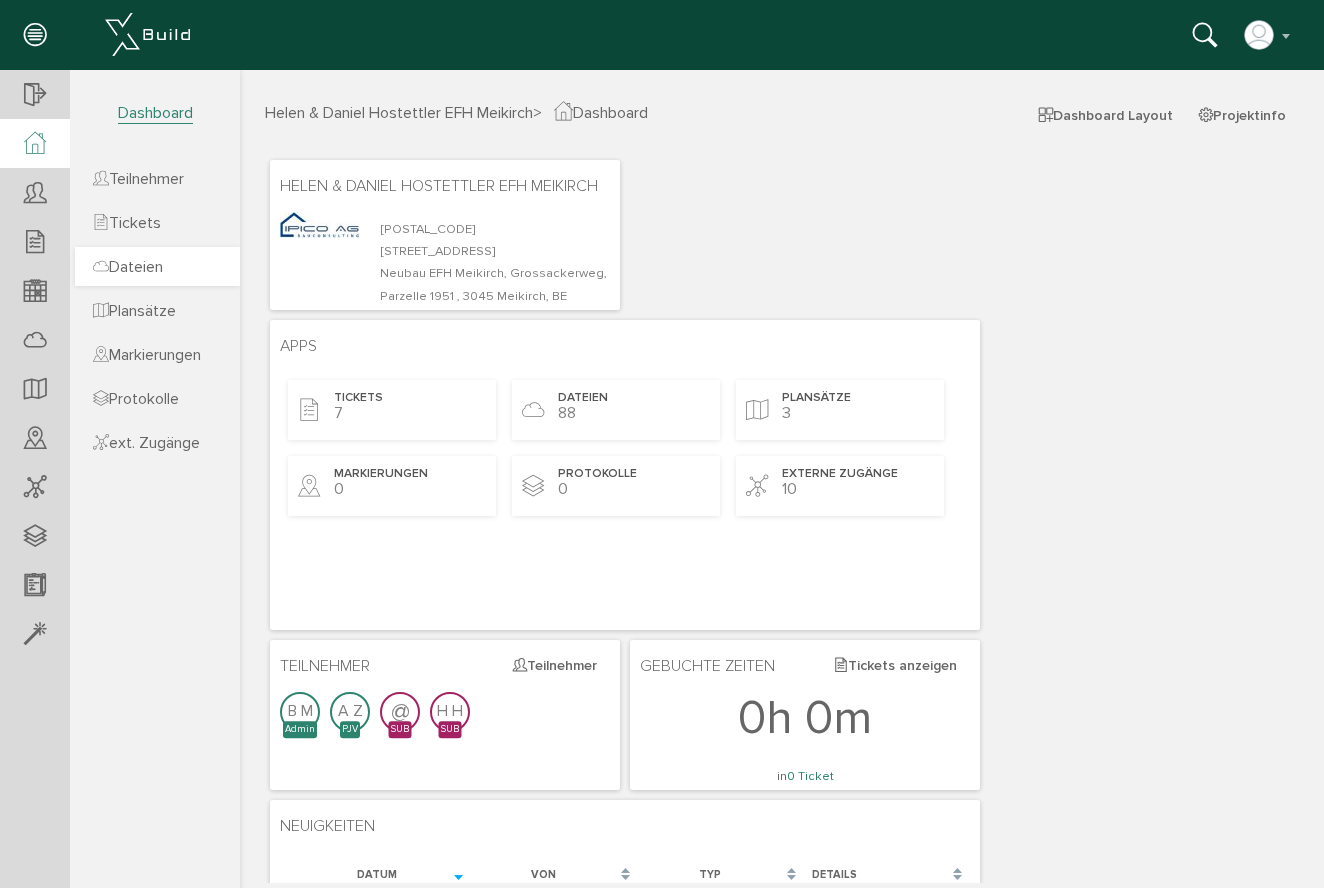 click on "Dateien" at bounding box center [128, 267] 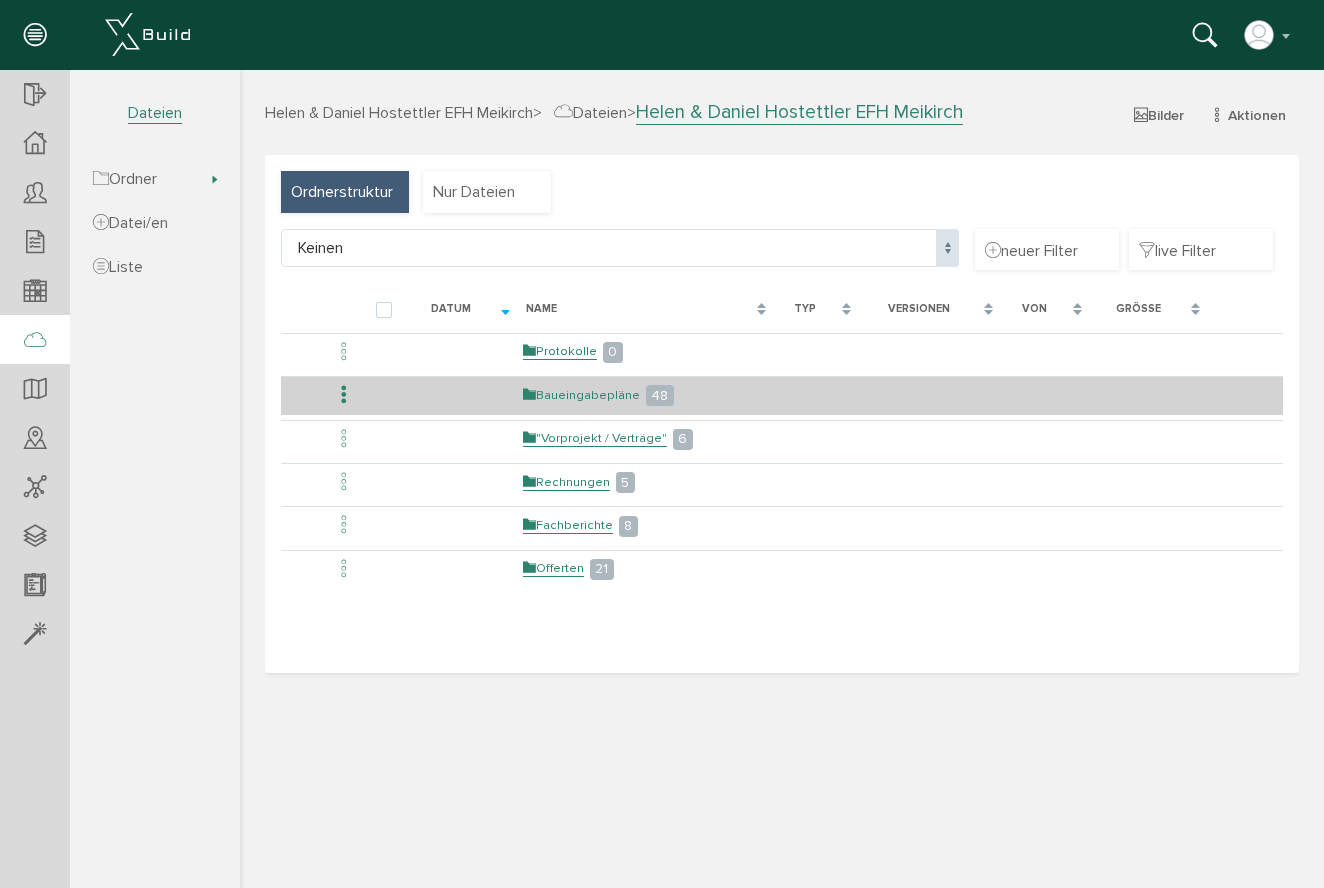 click on "Baueingabepläne" at bounding box center [581, 395] 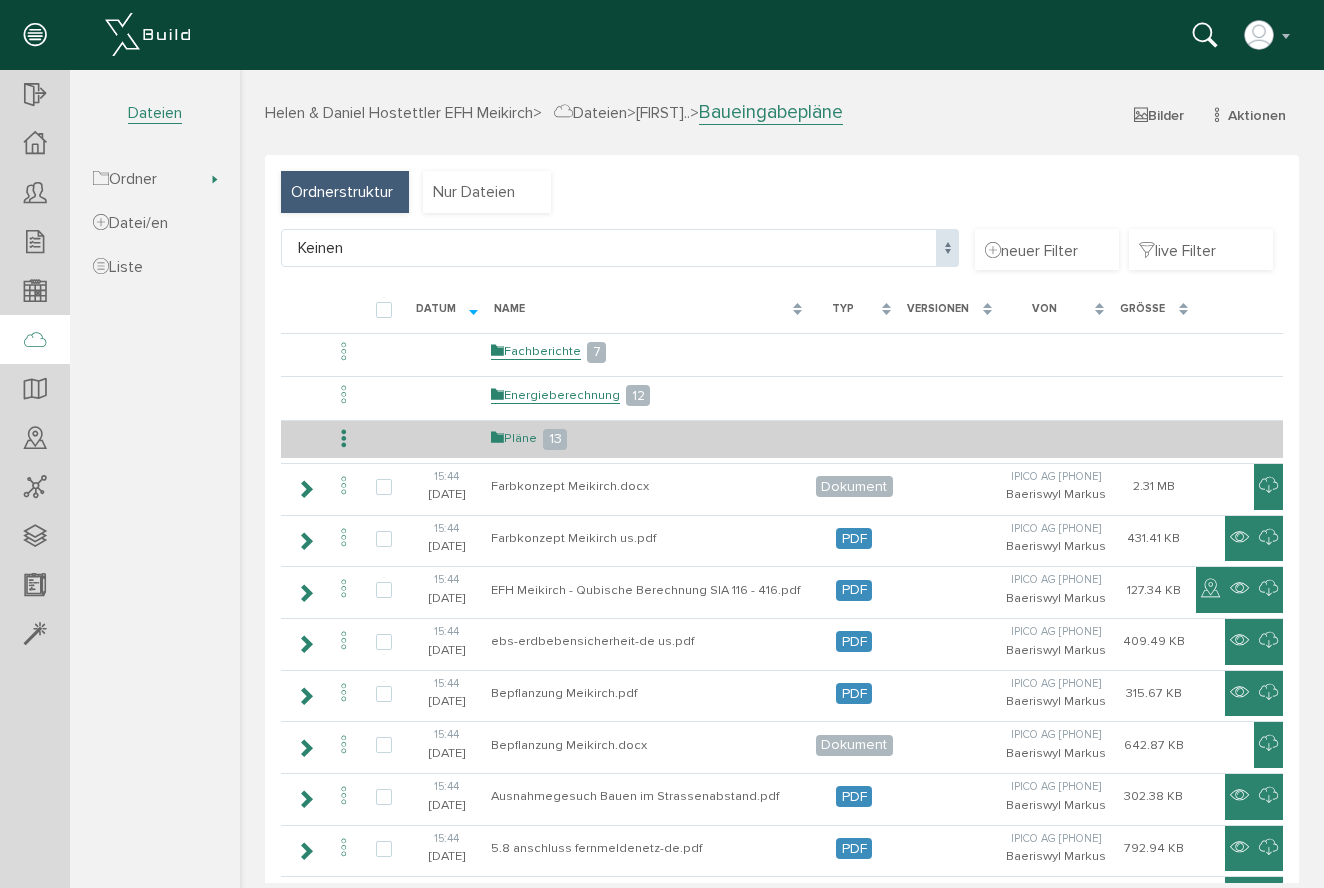 click on "Pläne" at bounding box center (514, 438) 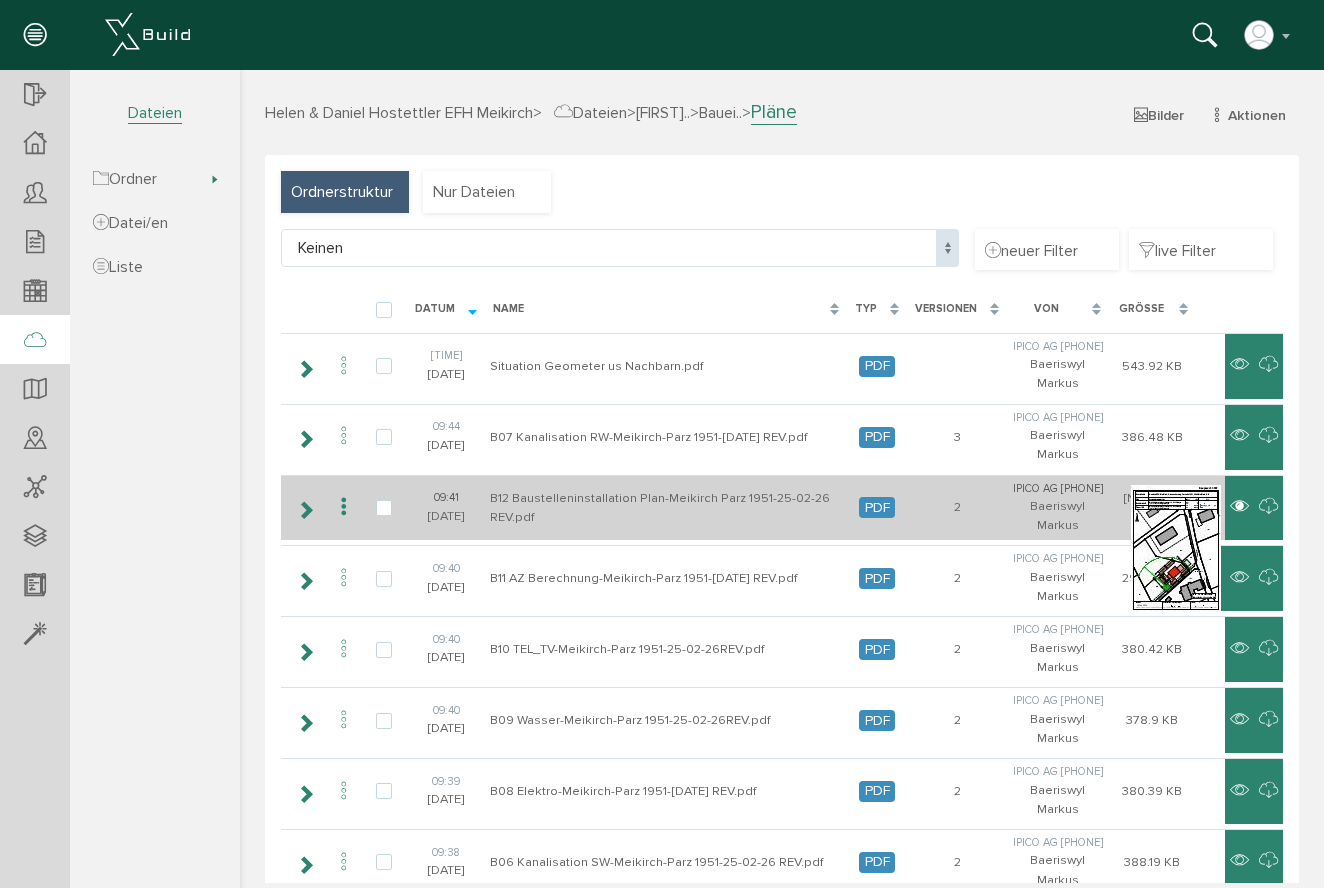 click at bounding box center [1239, 507] 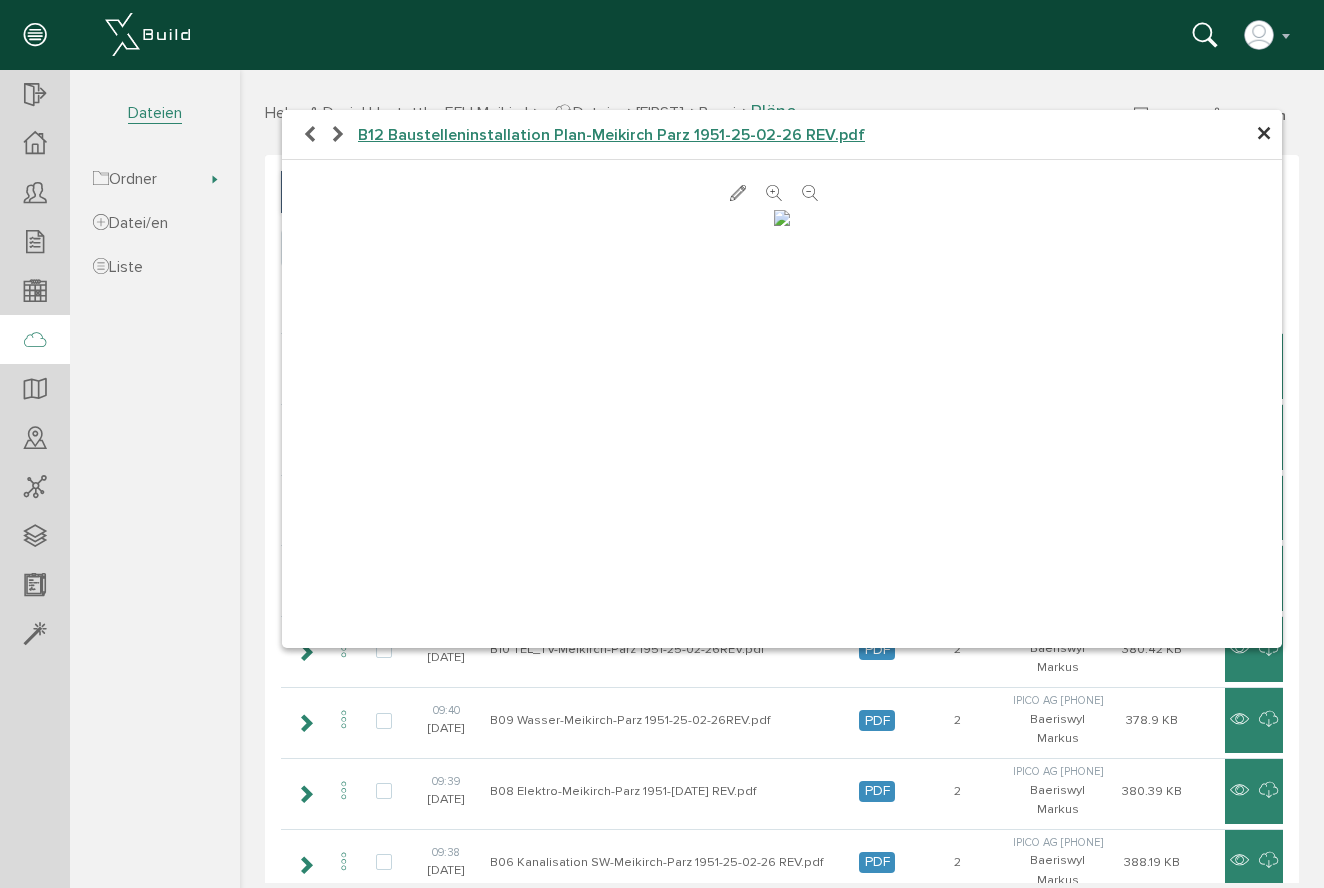 scroll, scrollTop: 281, scrollLeft: 0, axis: vertical 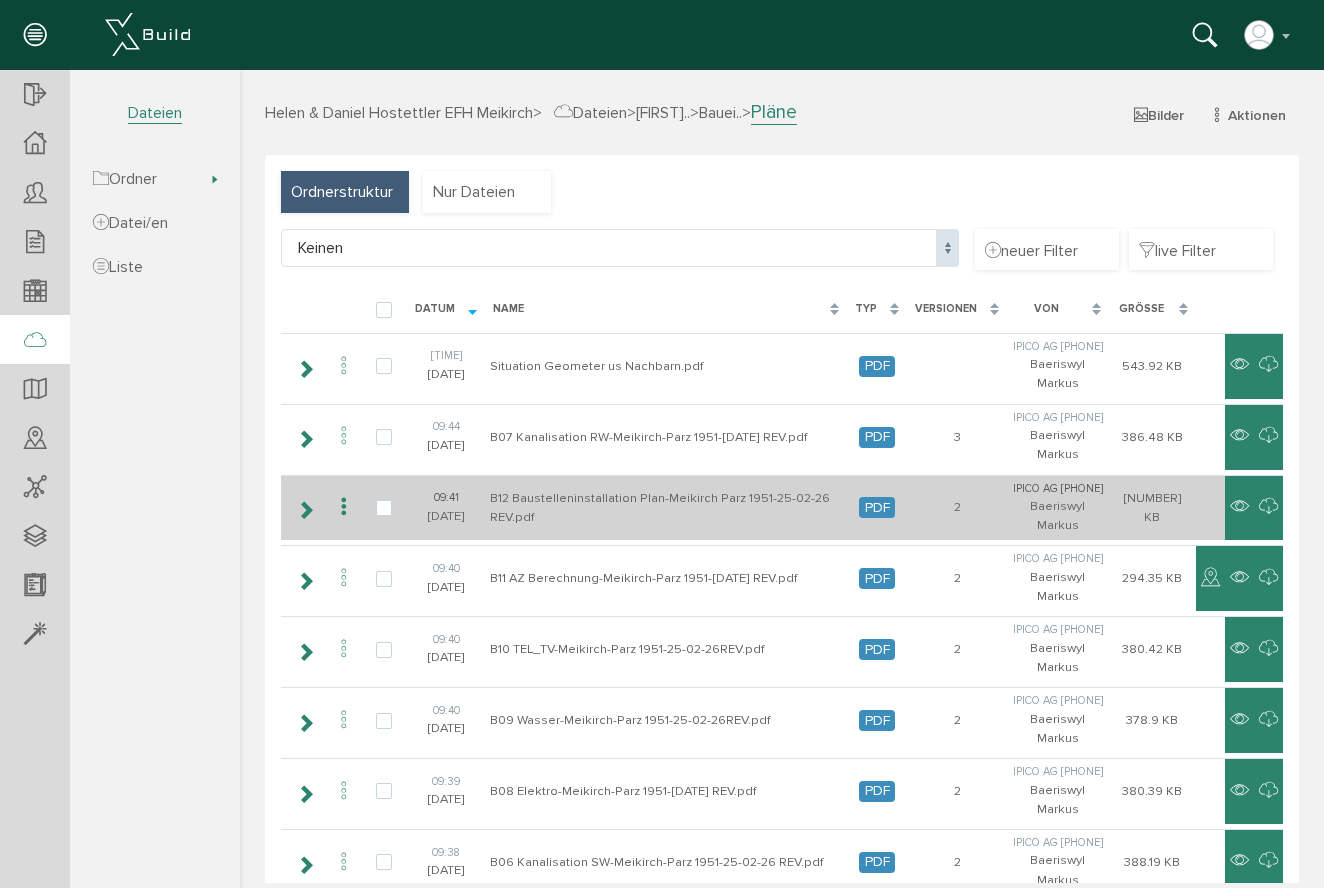 click at bounding box center [344, 507] 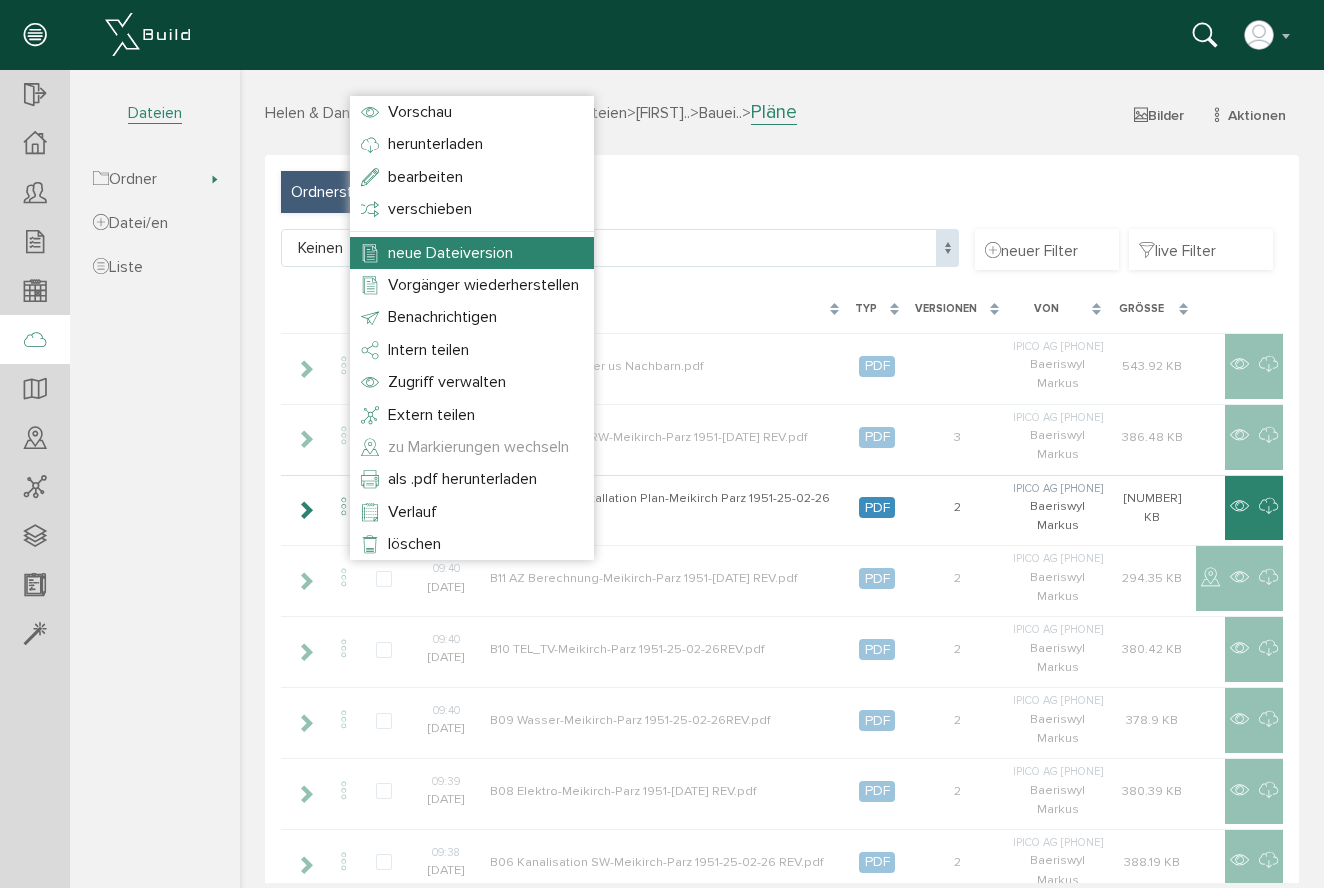 click on "neue Dateiversion" at bounding box center (450, 253) 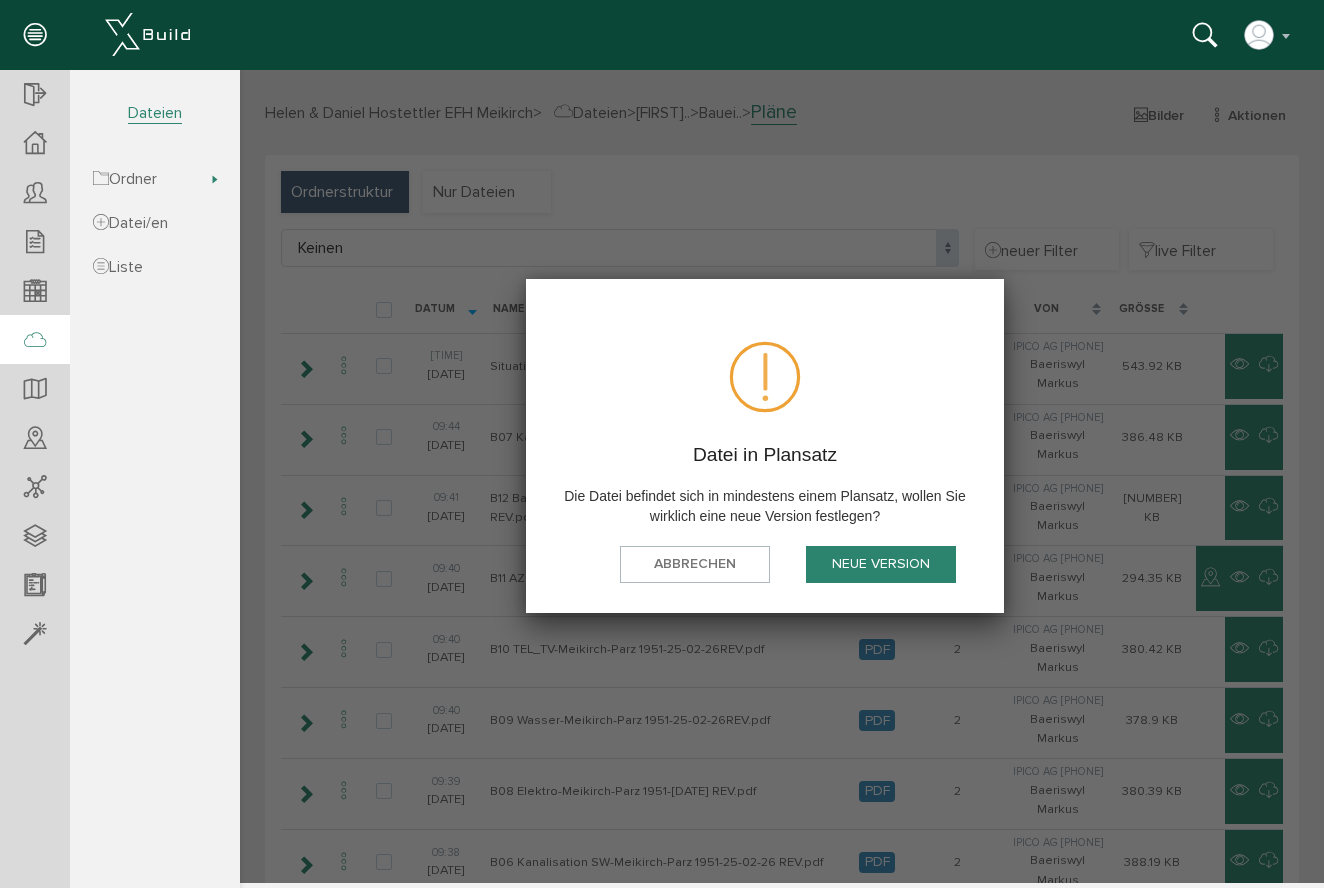 click on "Neue Version" at bounding box center (881, 564) 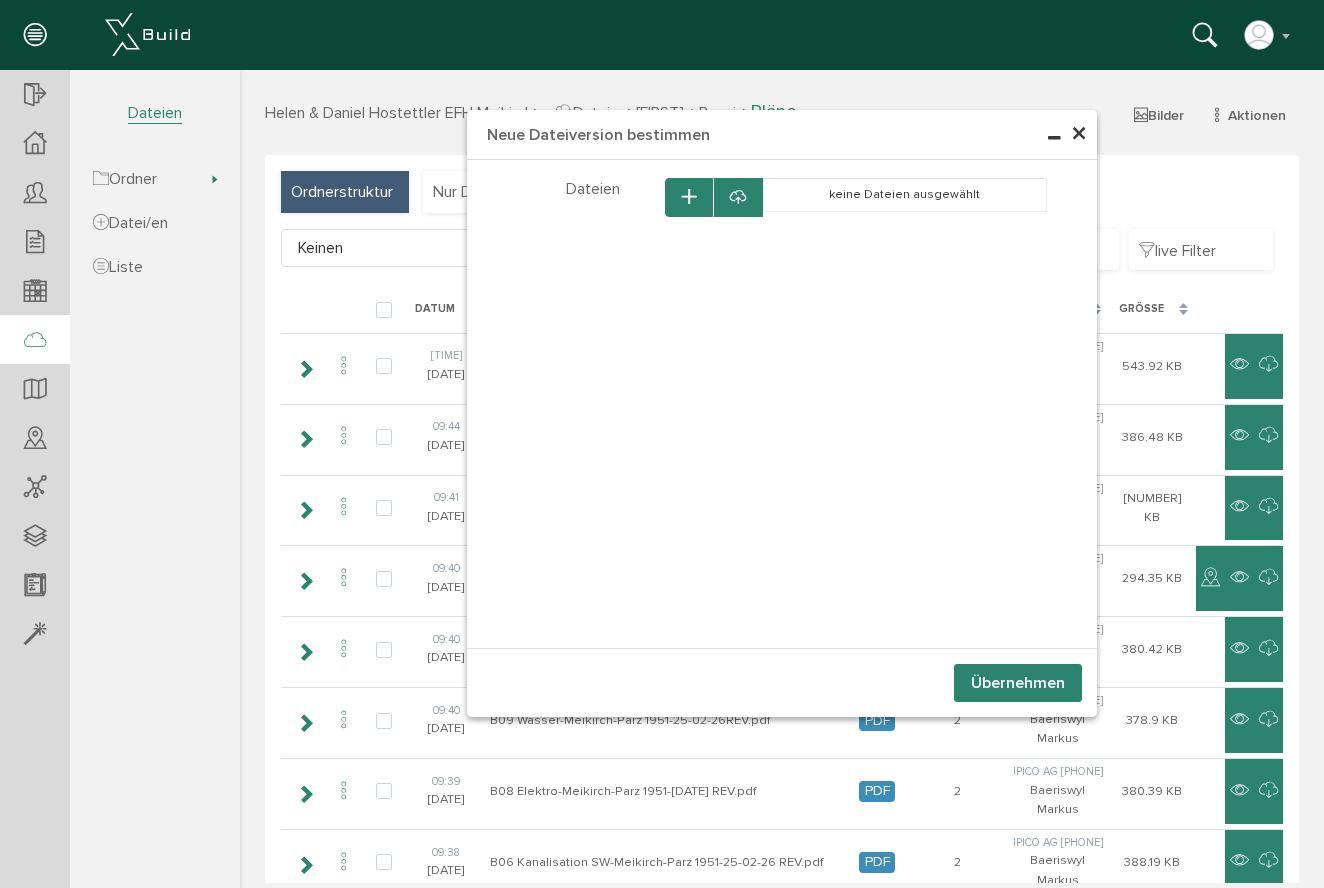 click at bounding box center (689, 197) 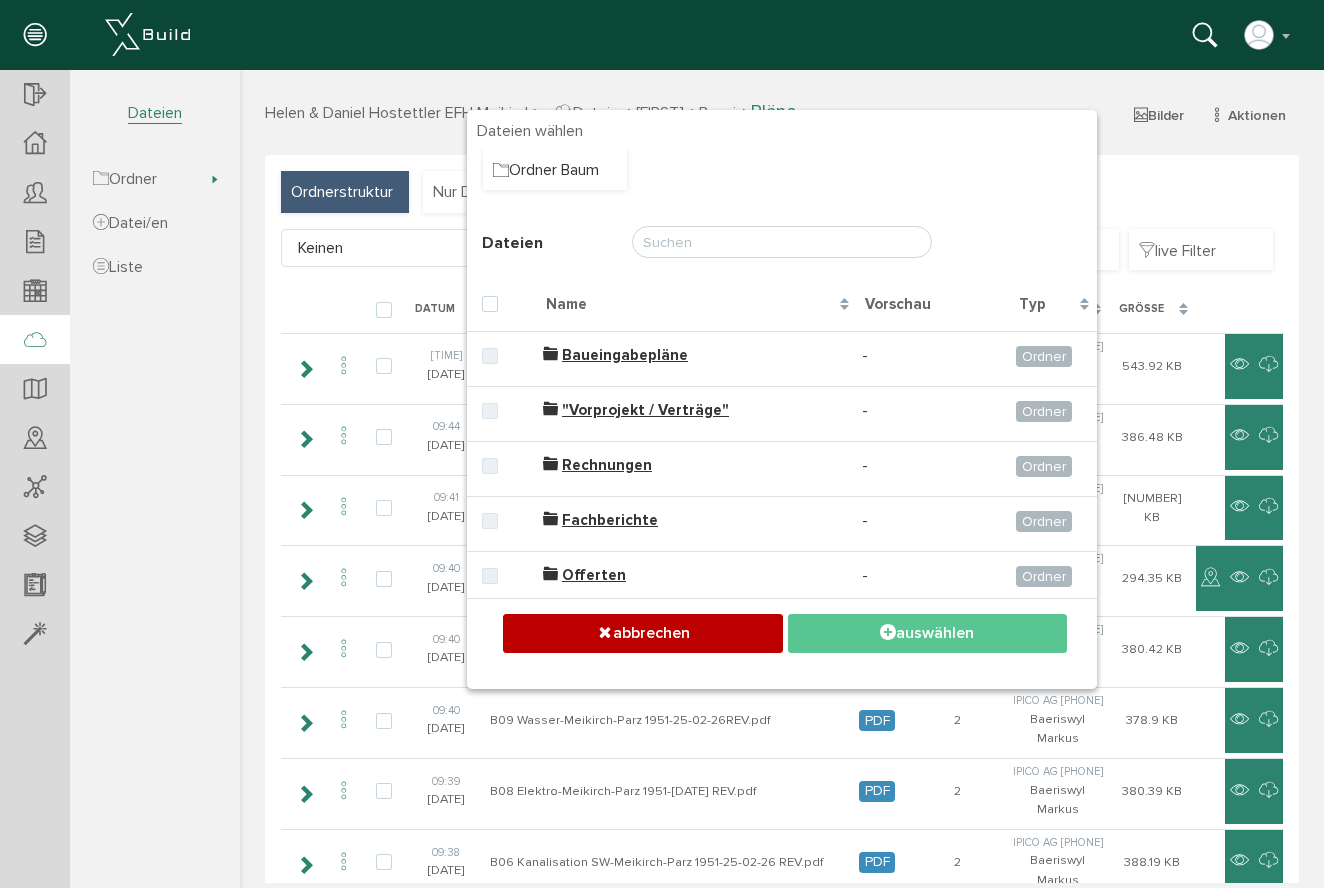 drag, startPoint x: 693, startPoint y: 633, endPoint x: 694, endPoint y: 610, distance: 23.021729 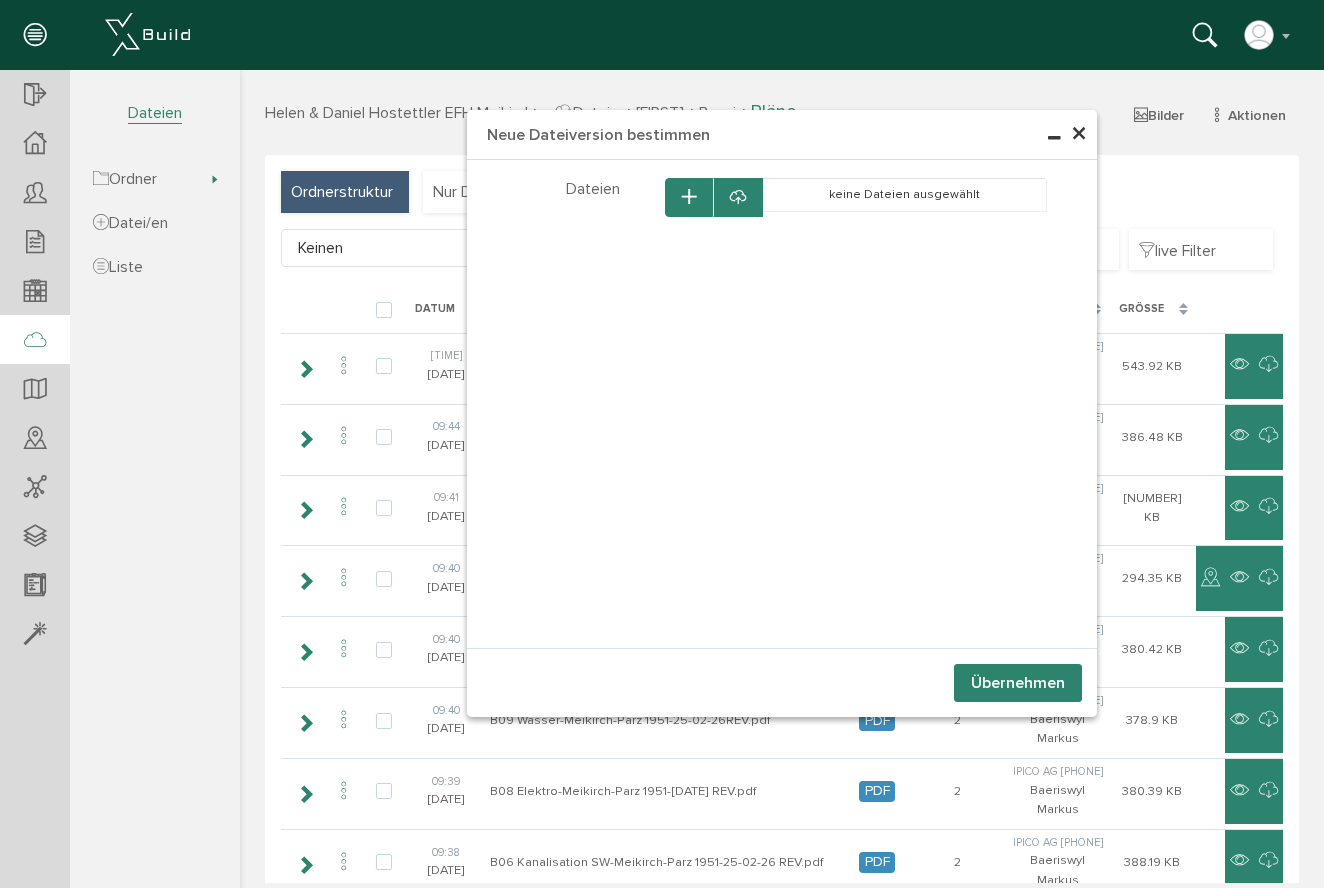 click at bounding box center [738, 198] 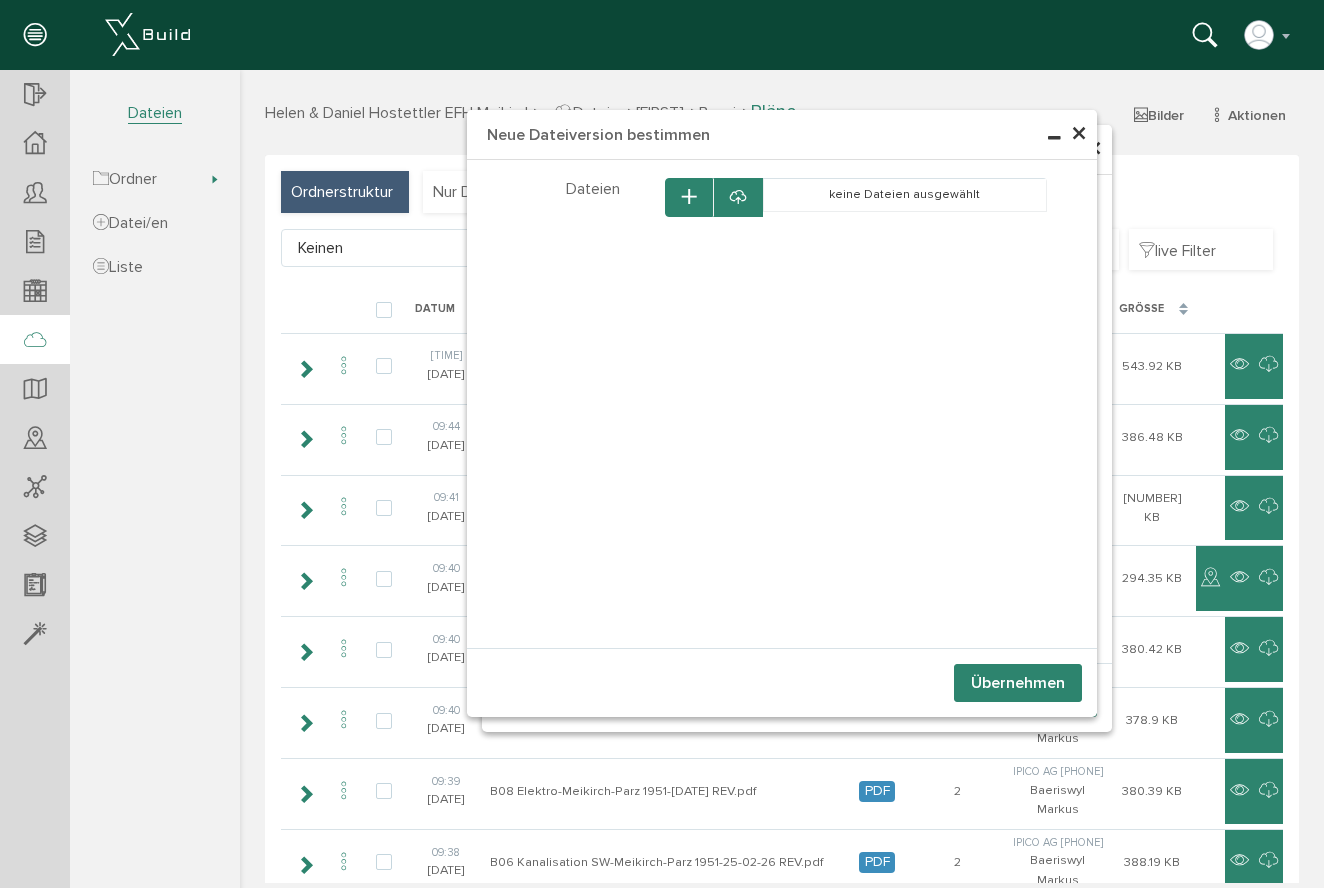 select on "[ID]" 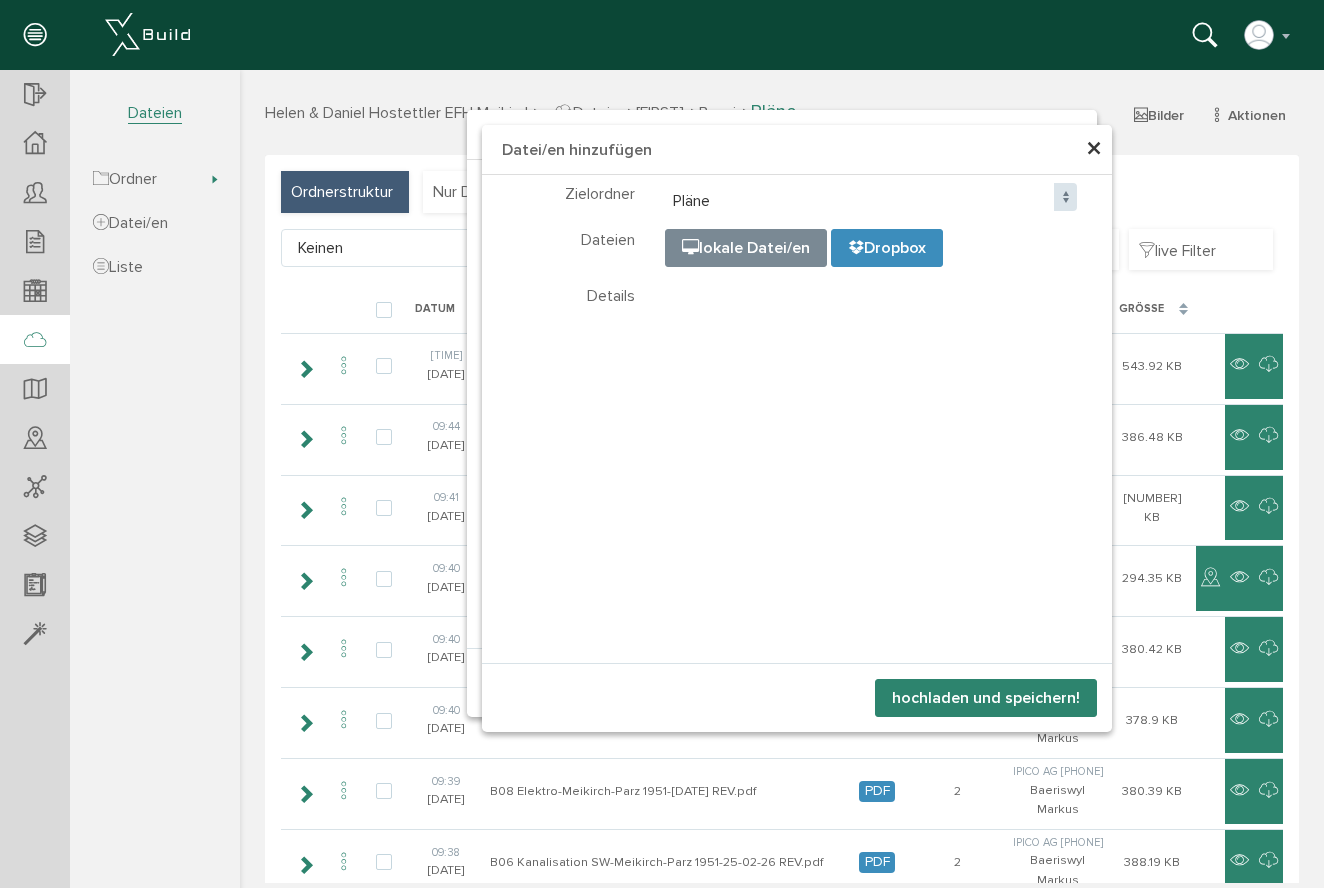 click at bounding box center [1166, 330] 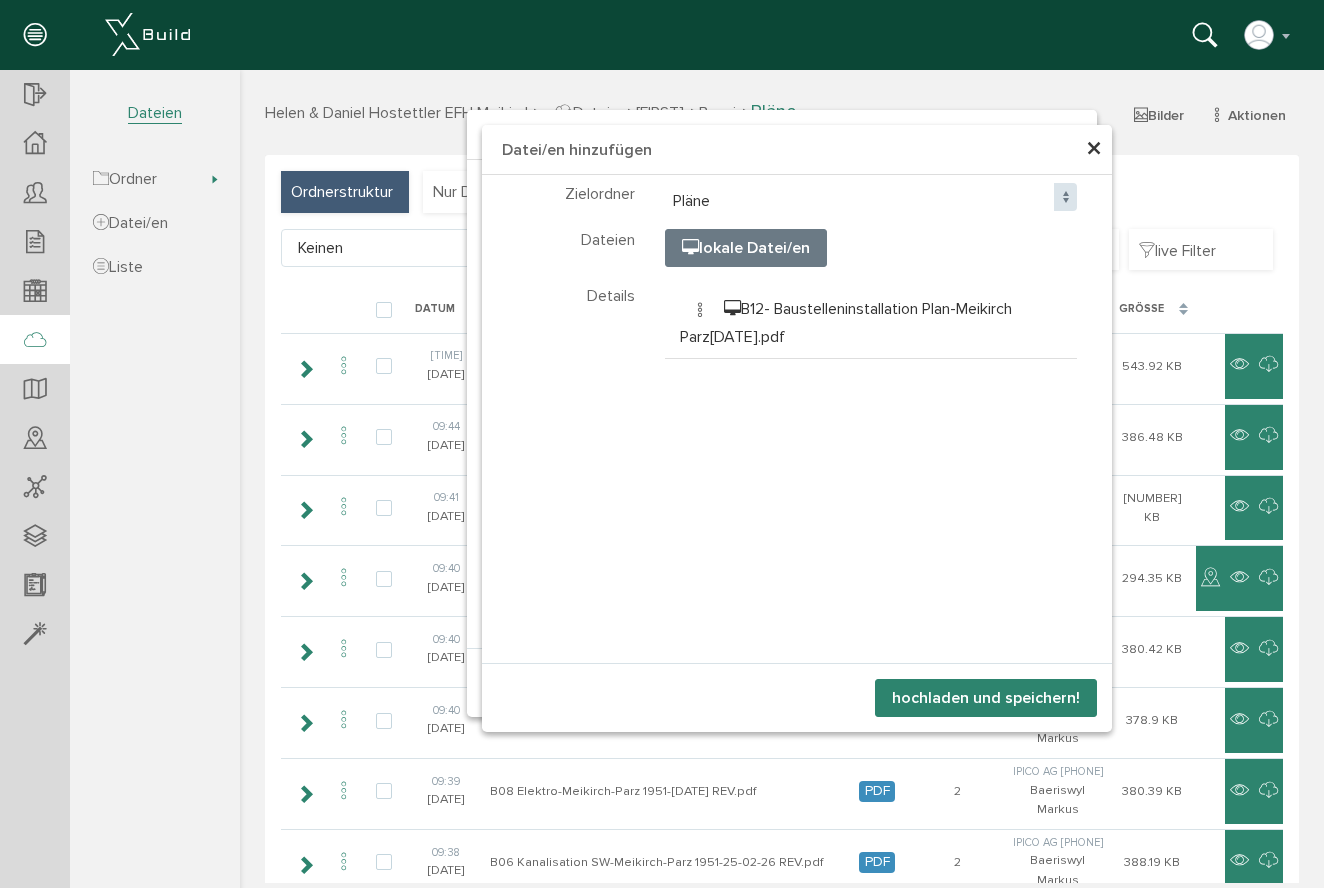 click on "hochladen und speichern!" at bounding box center [986, 698] 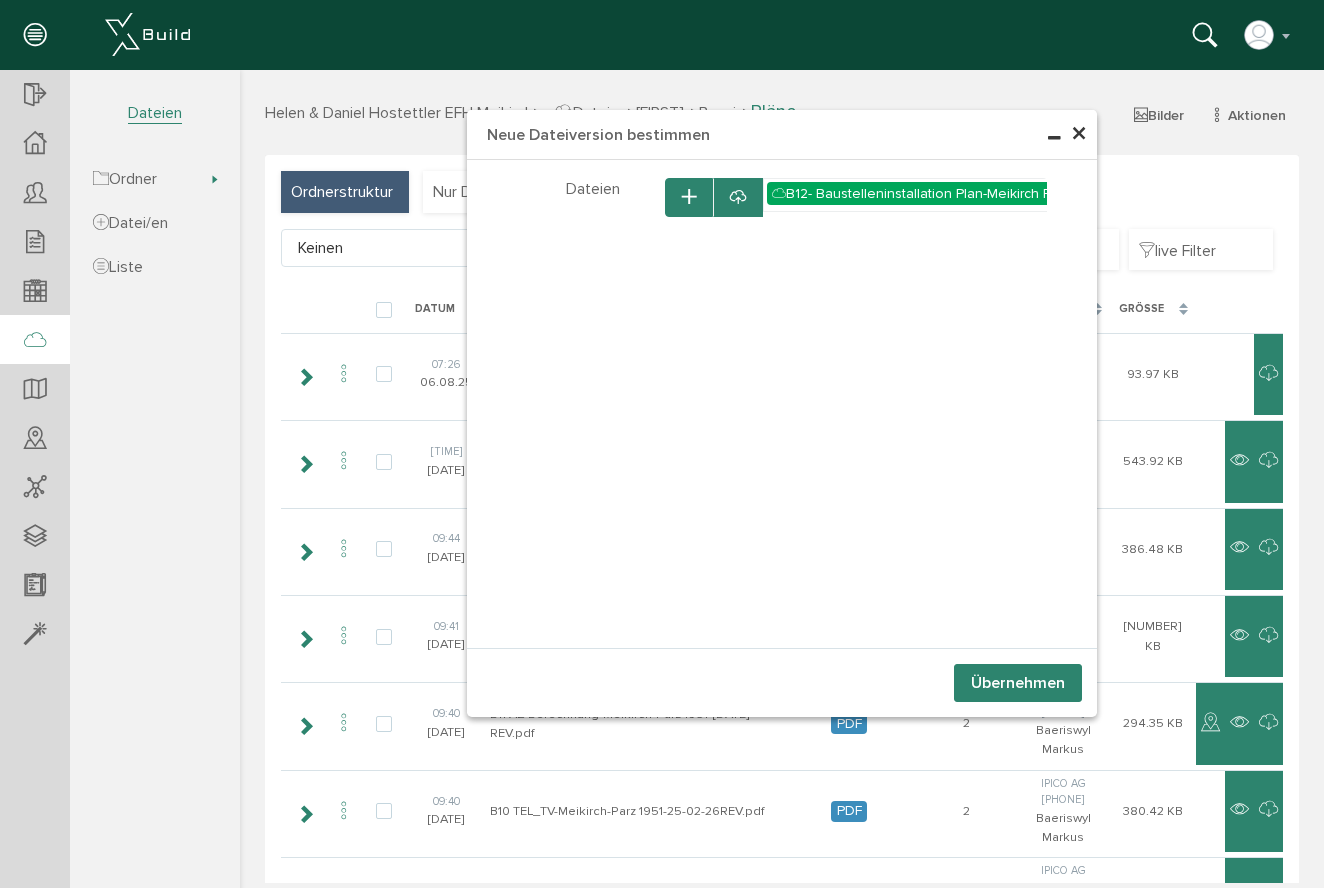 click on "Übernehmen" at bounding box center (1018, 683) 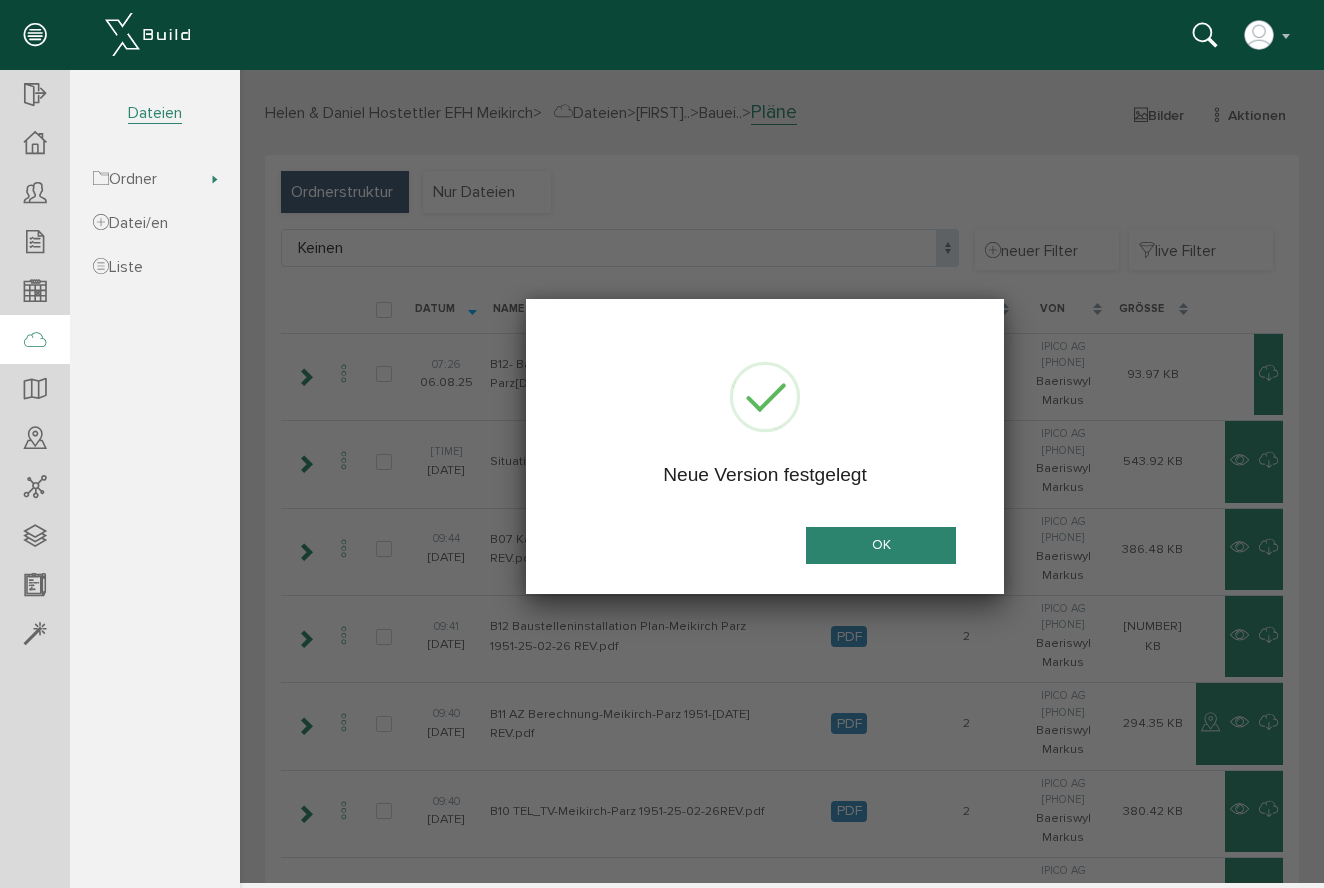 click on "OK" at bounding box center [881, 545] 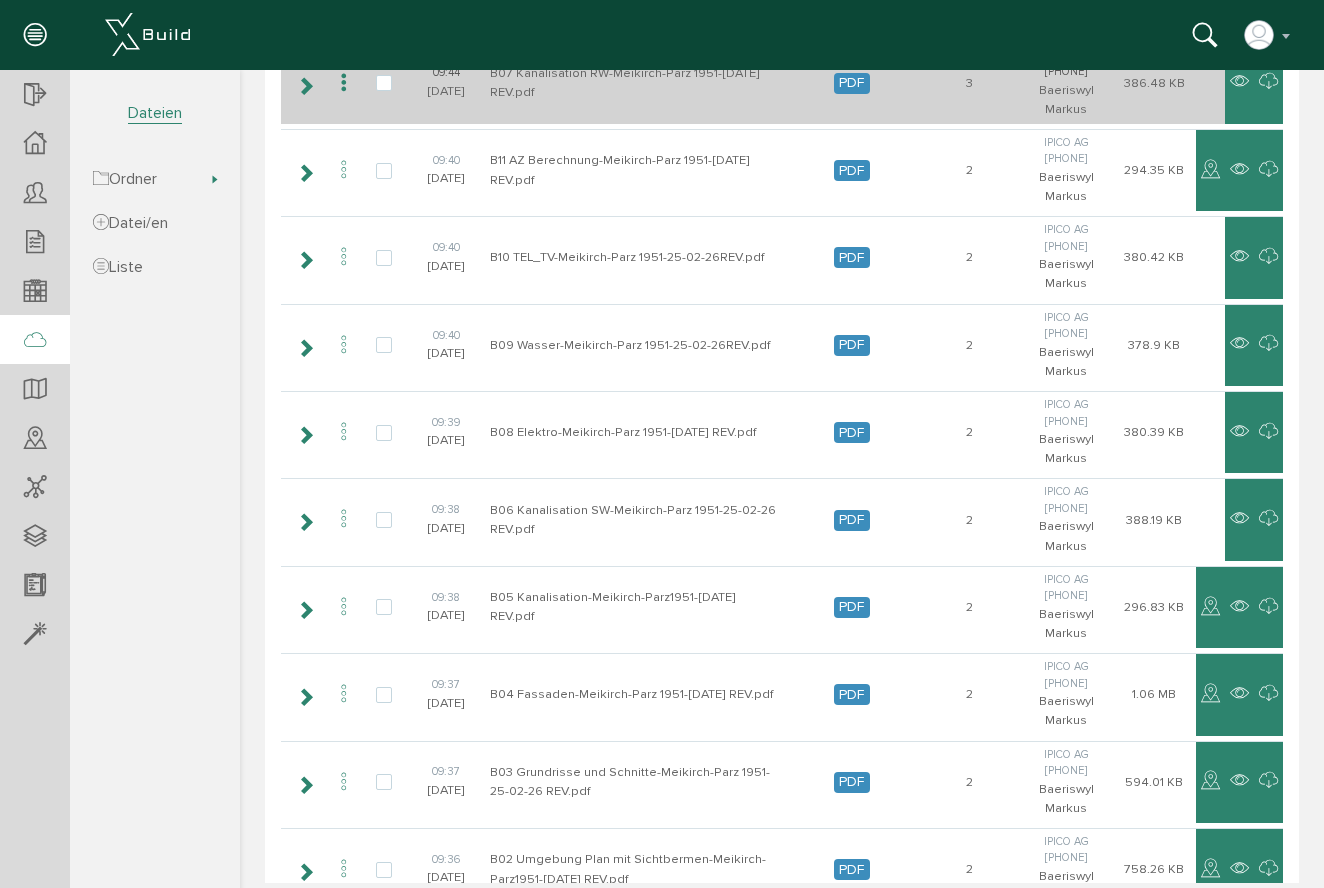 scroll, scrollTop: 914, scrollLeft: 0, axis: vertical 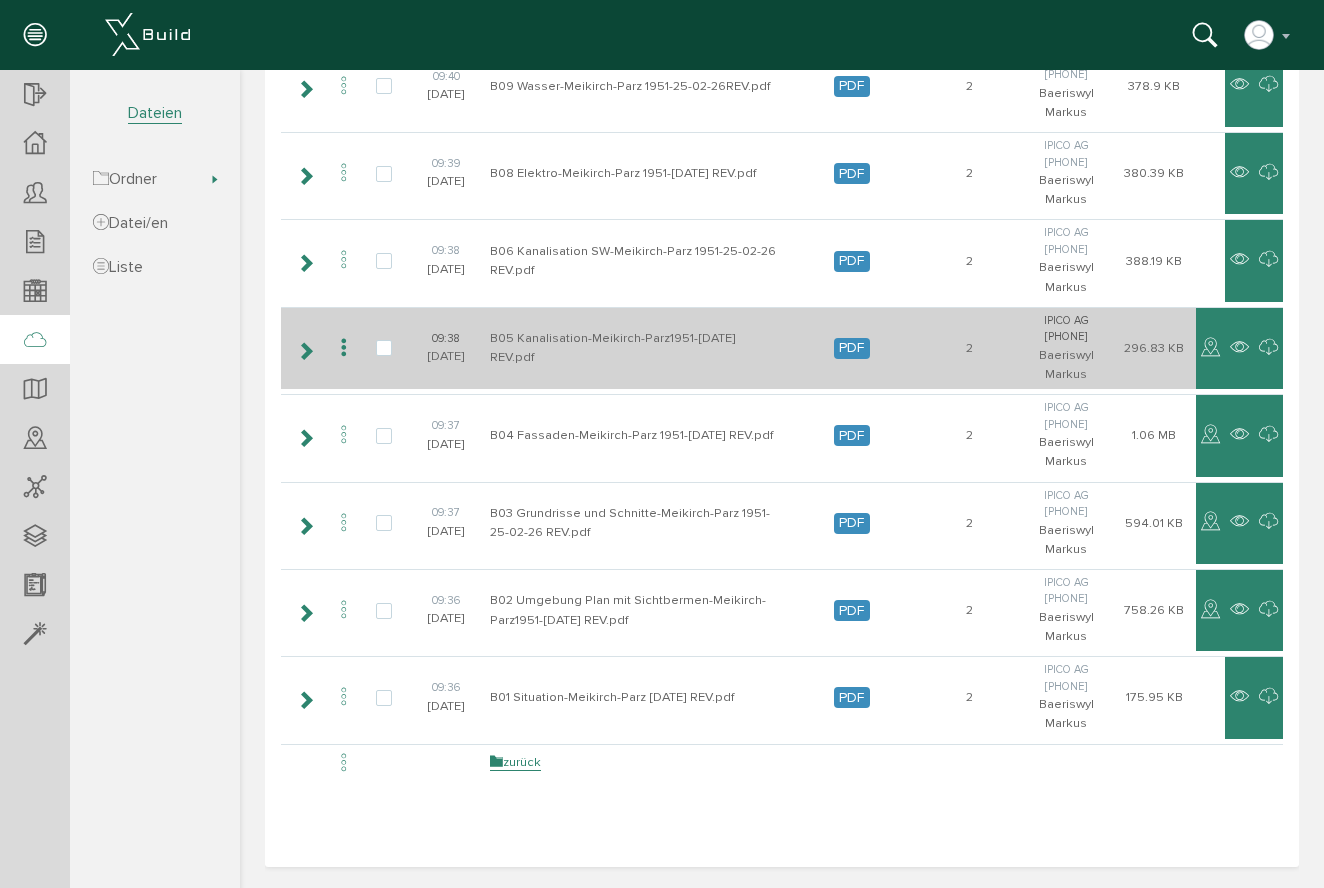 click at bounding box center (344, 348) 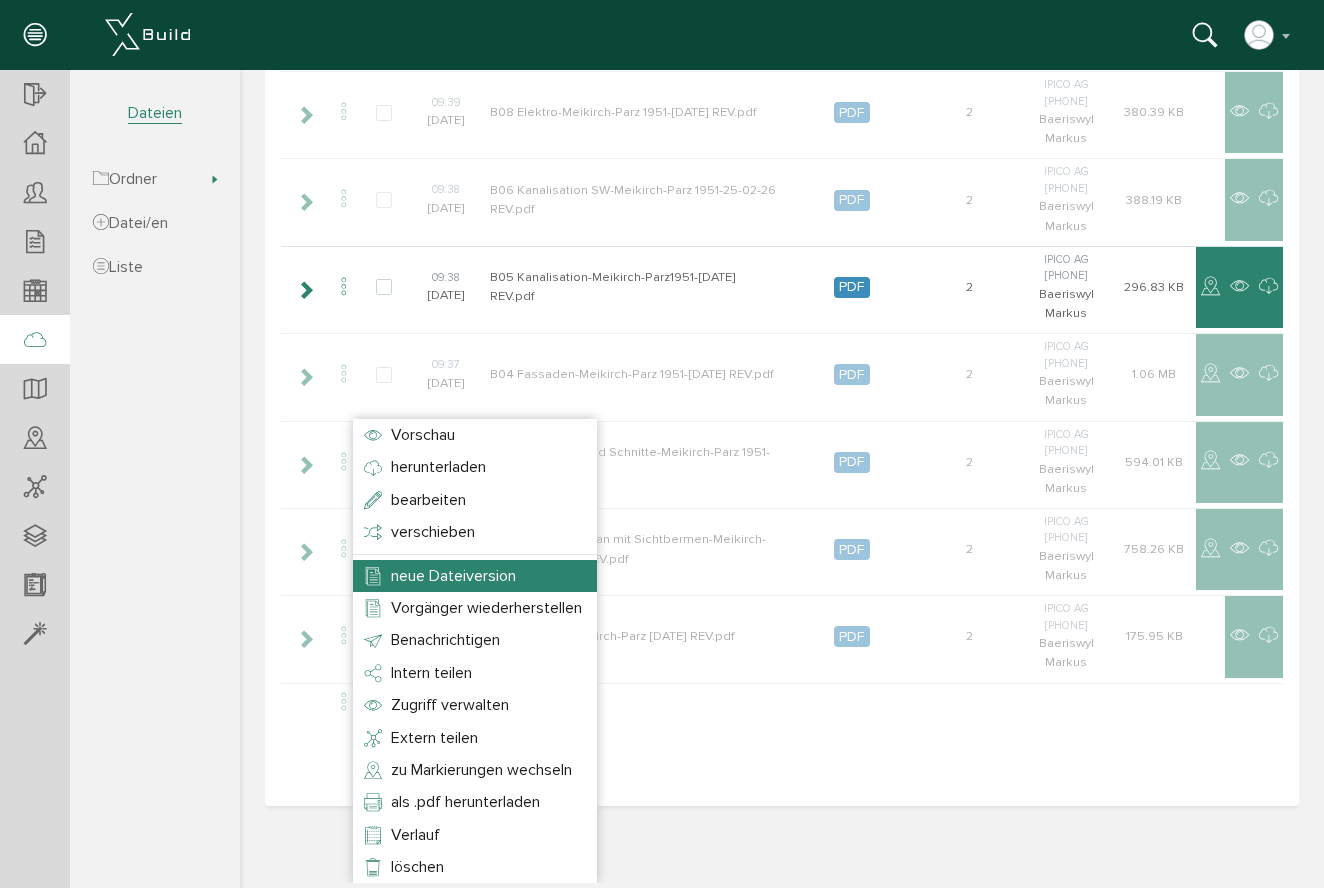 click on "neue Dateiversion" at bounding box center (453, 576) 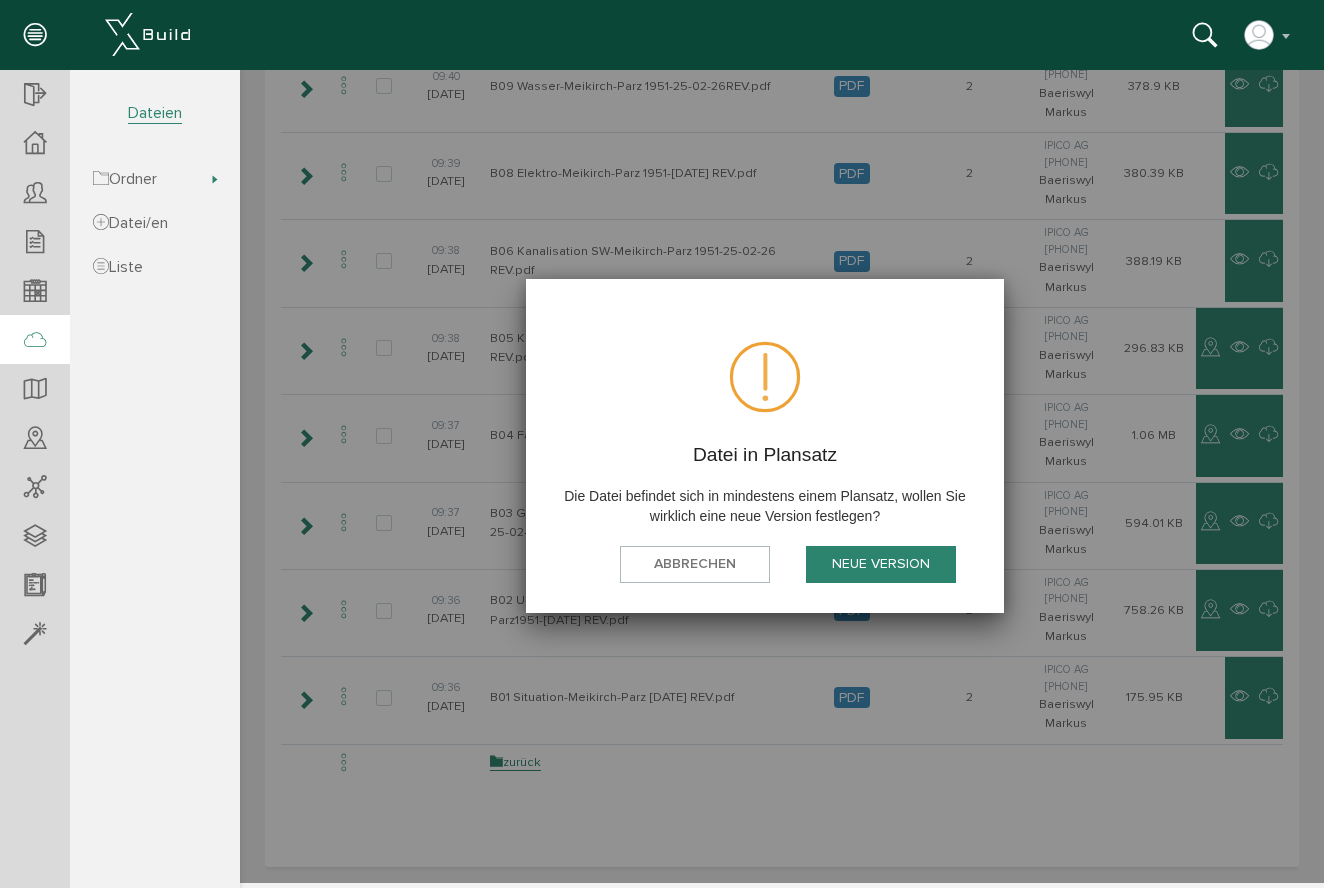 scroll, scrollTop: 706, scrollLeft: 0, axis: vertical 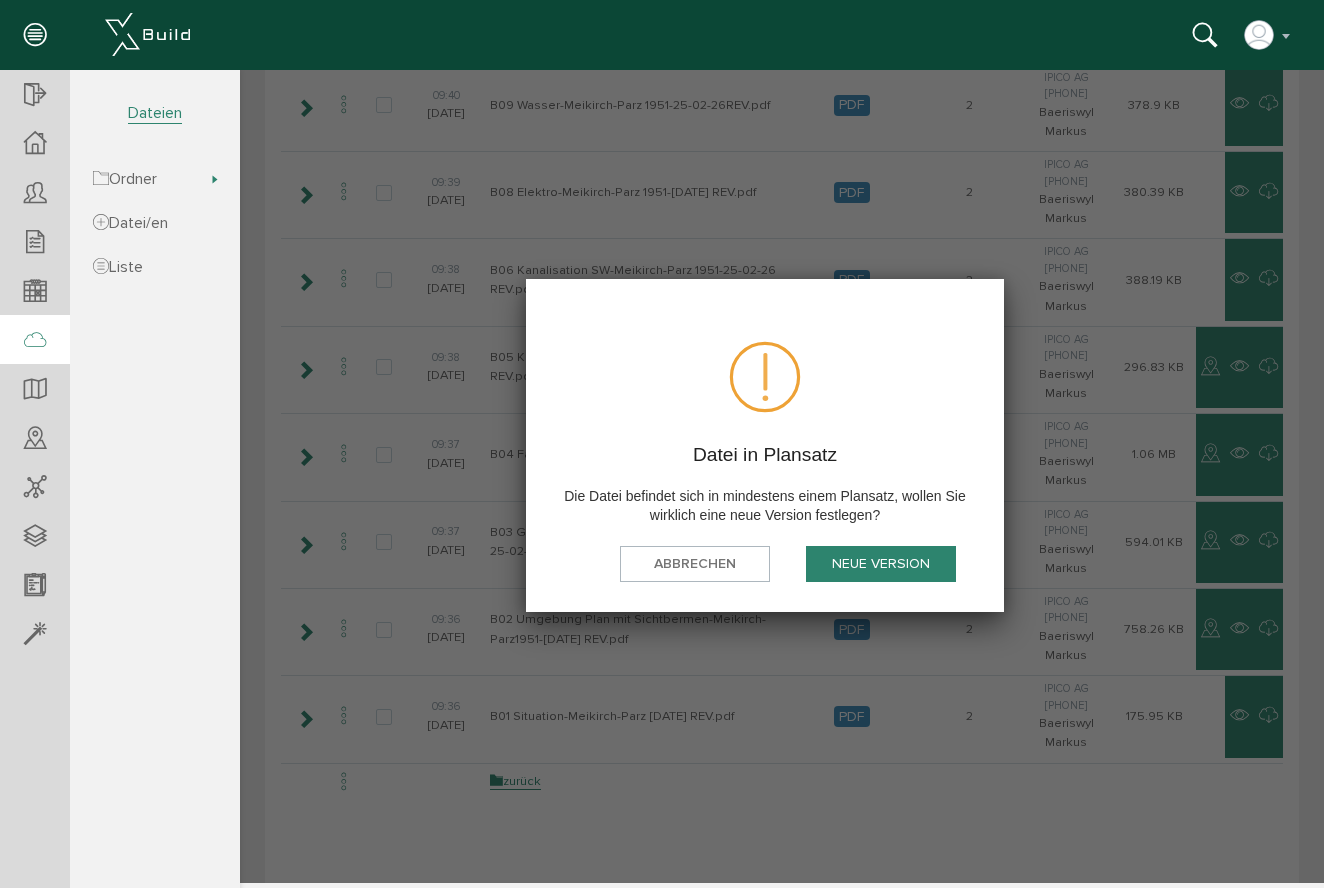 click on "Neue Version" at bounding box center [881, 564] 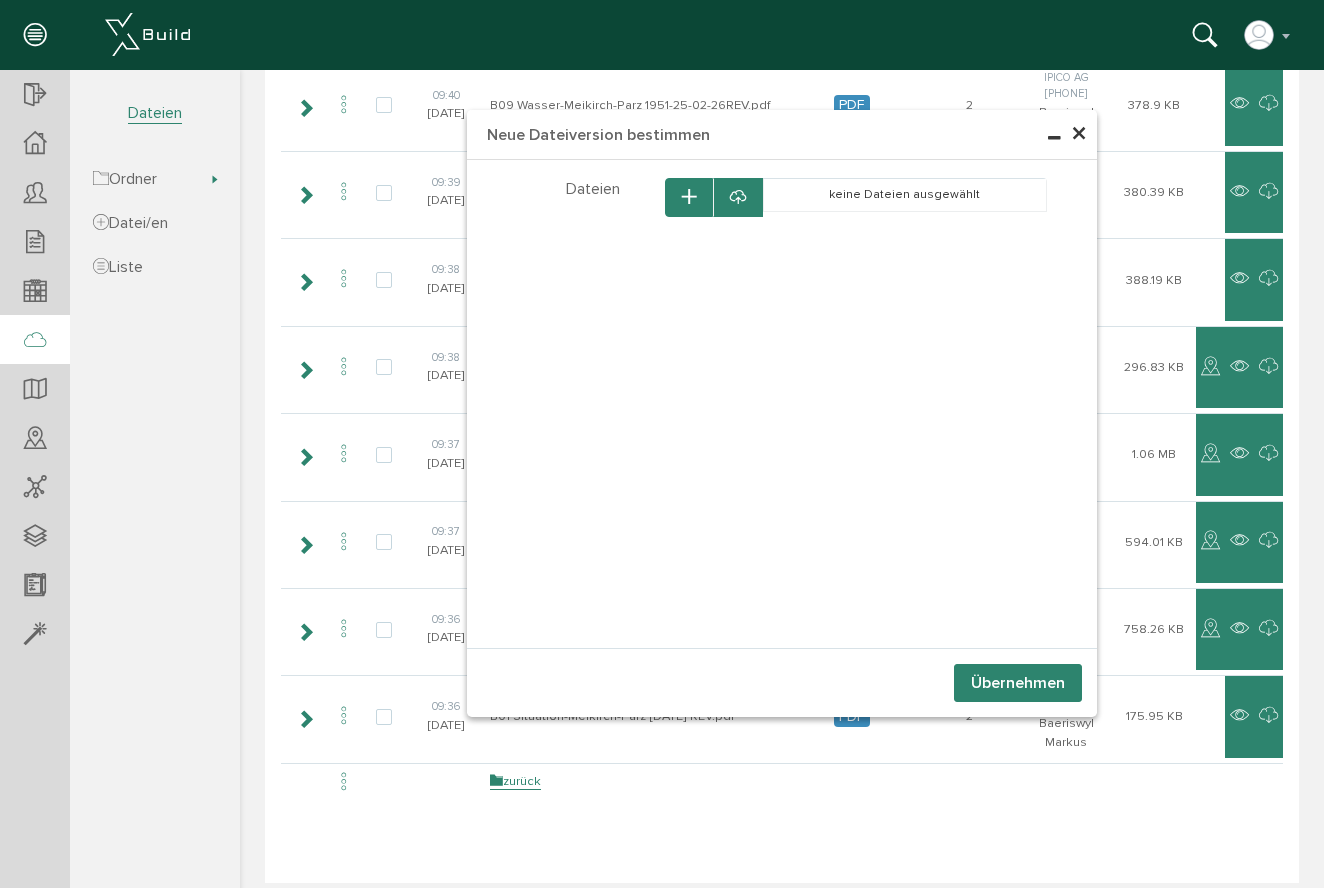 click at bounding box center [738, 197] 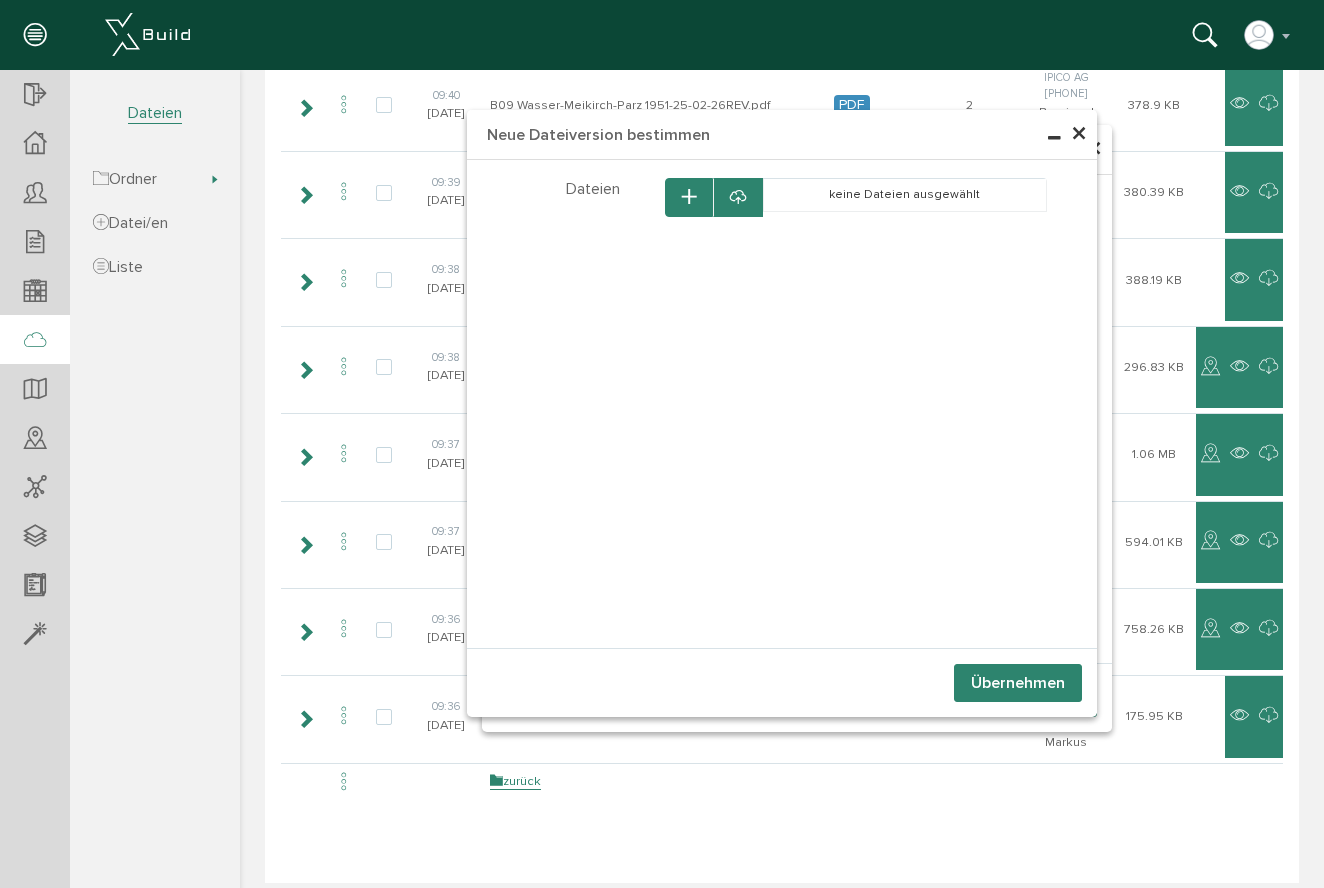 select on "[ID]" 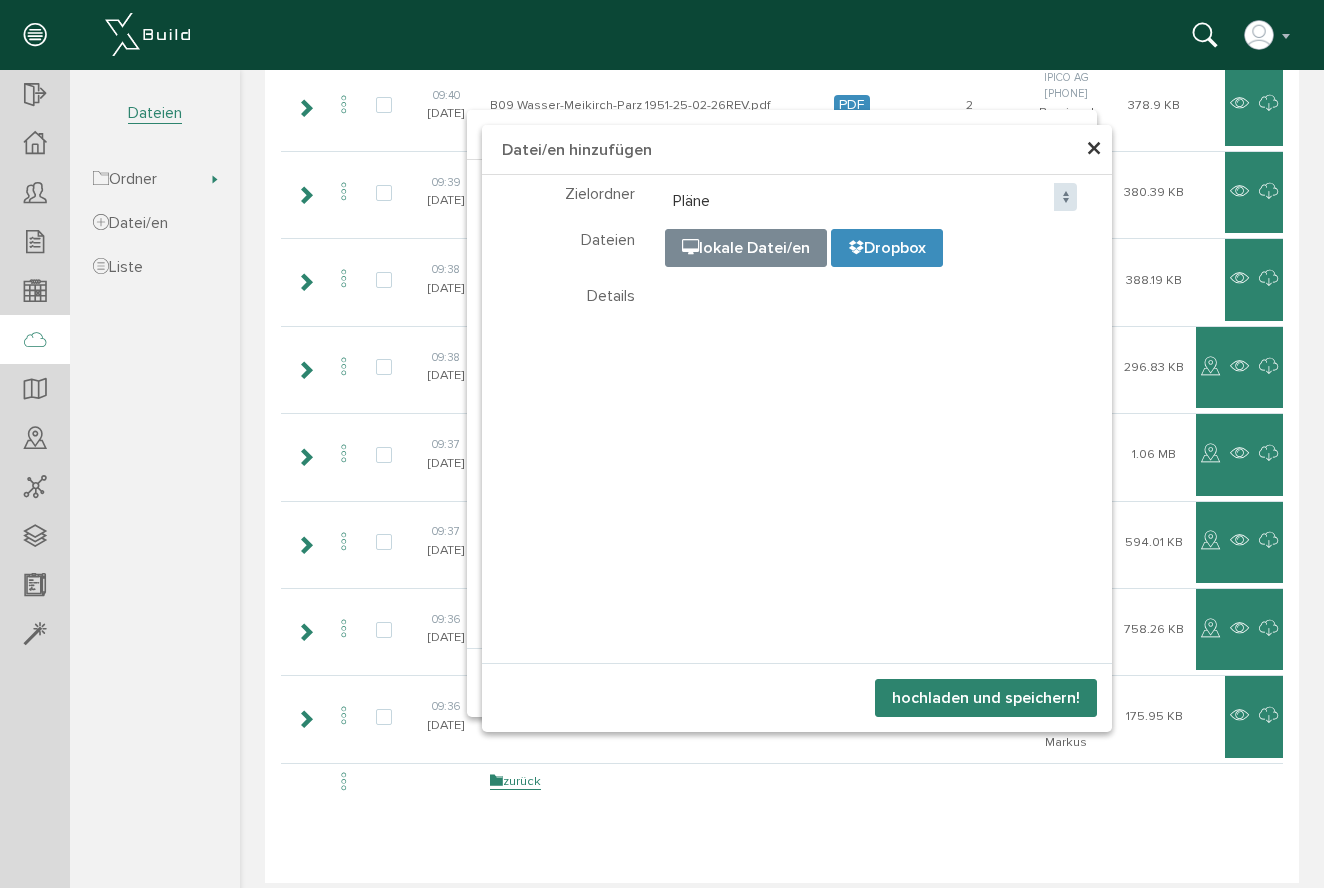 click at bounding box center [1166, 330] 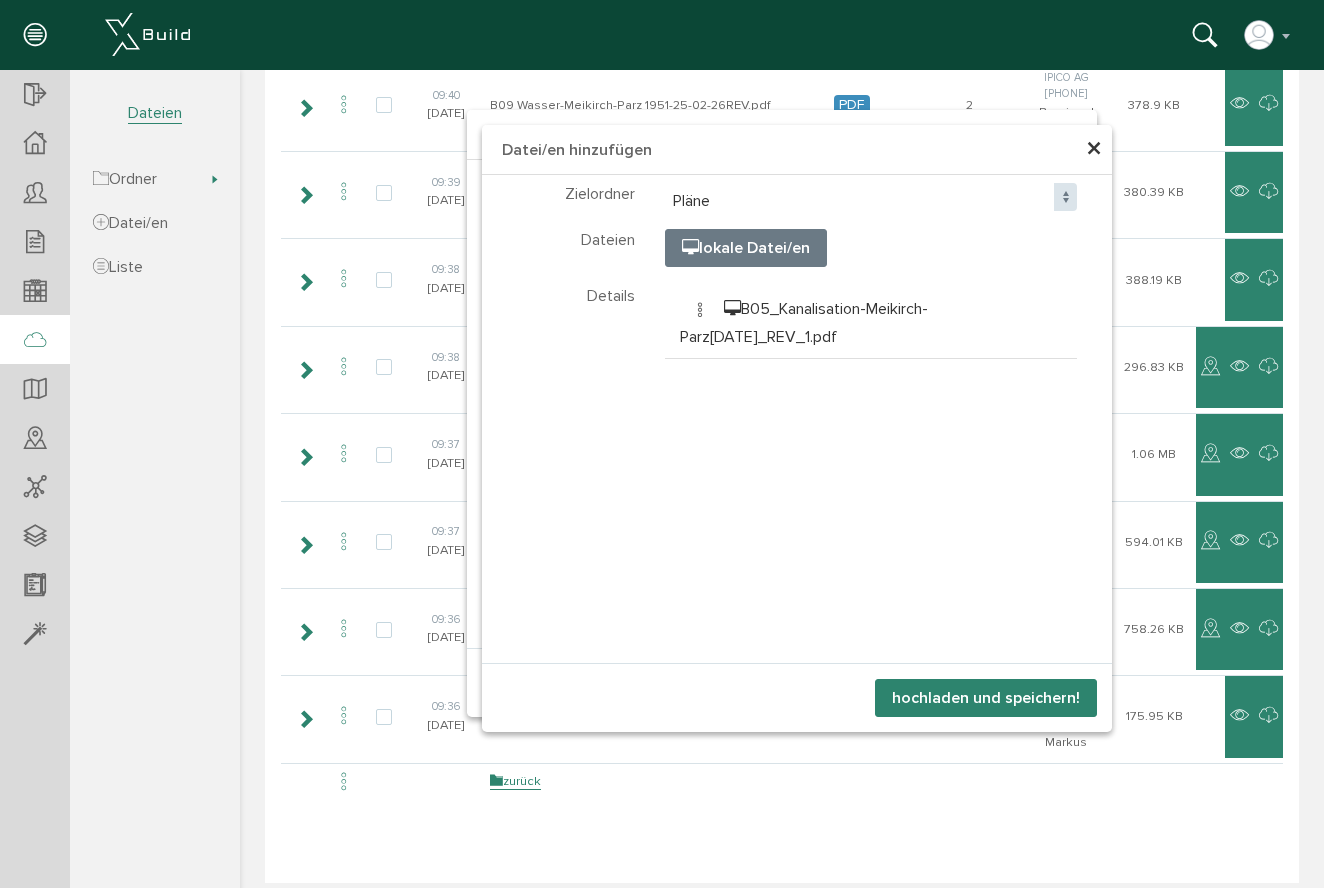 click on "hochladen und speichern!" at bounding box center (986, 698) 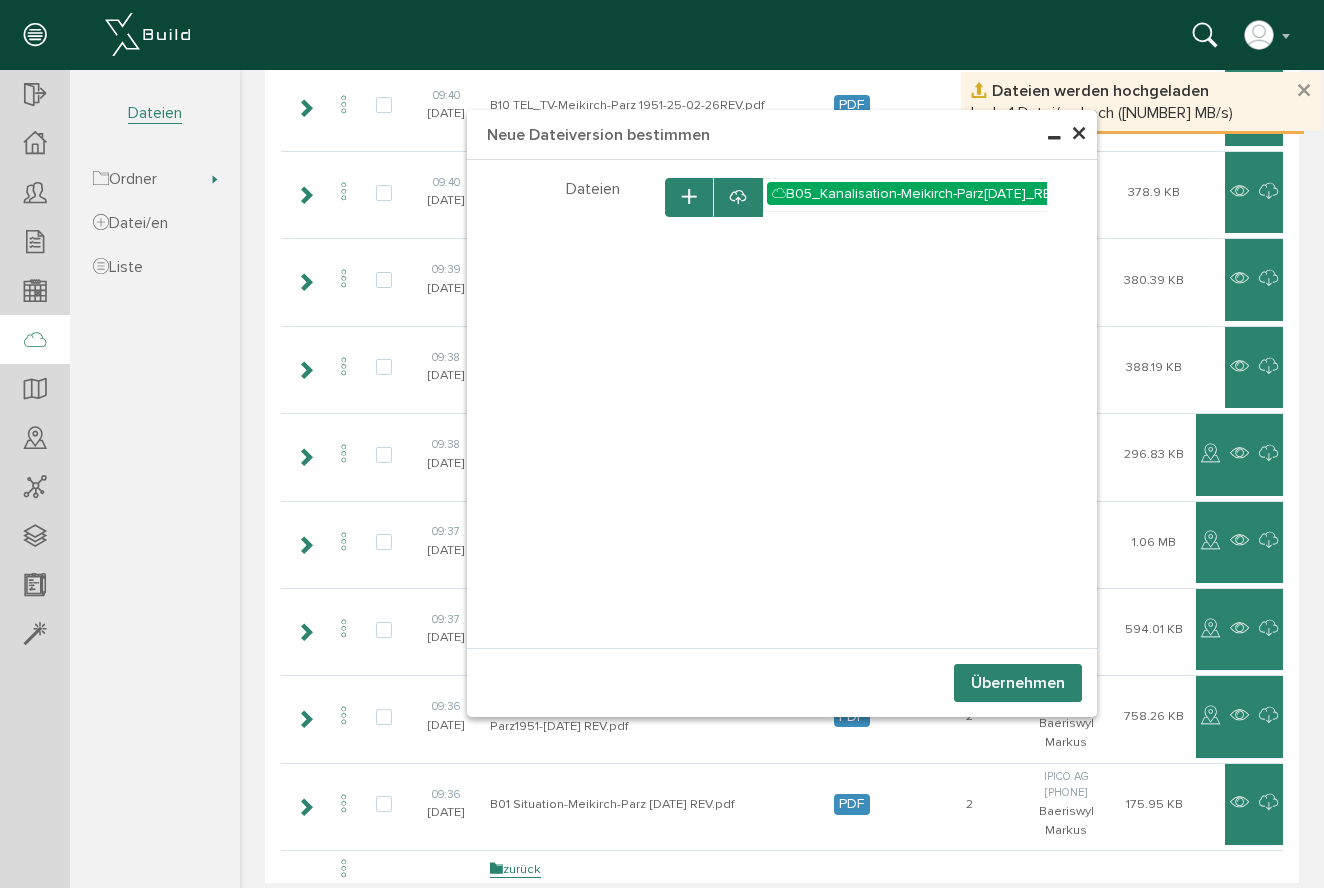 scroll, scrollTop: 0, scrollLeft: 0, axis: both 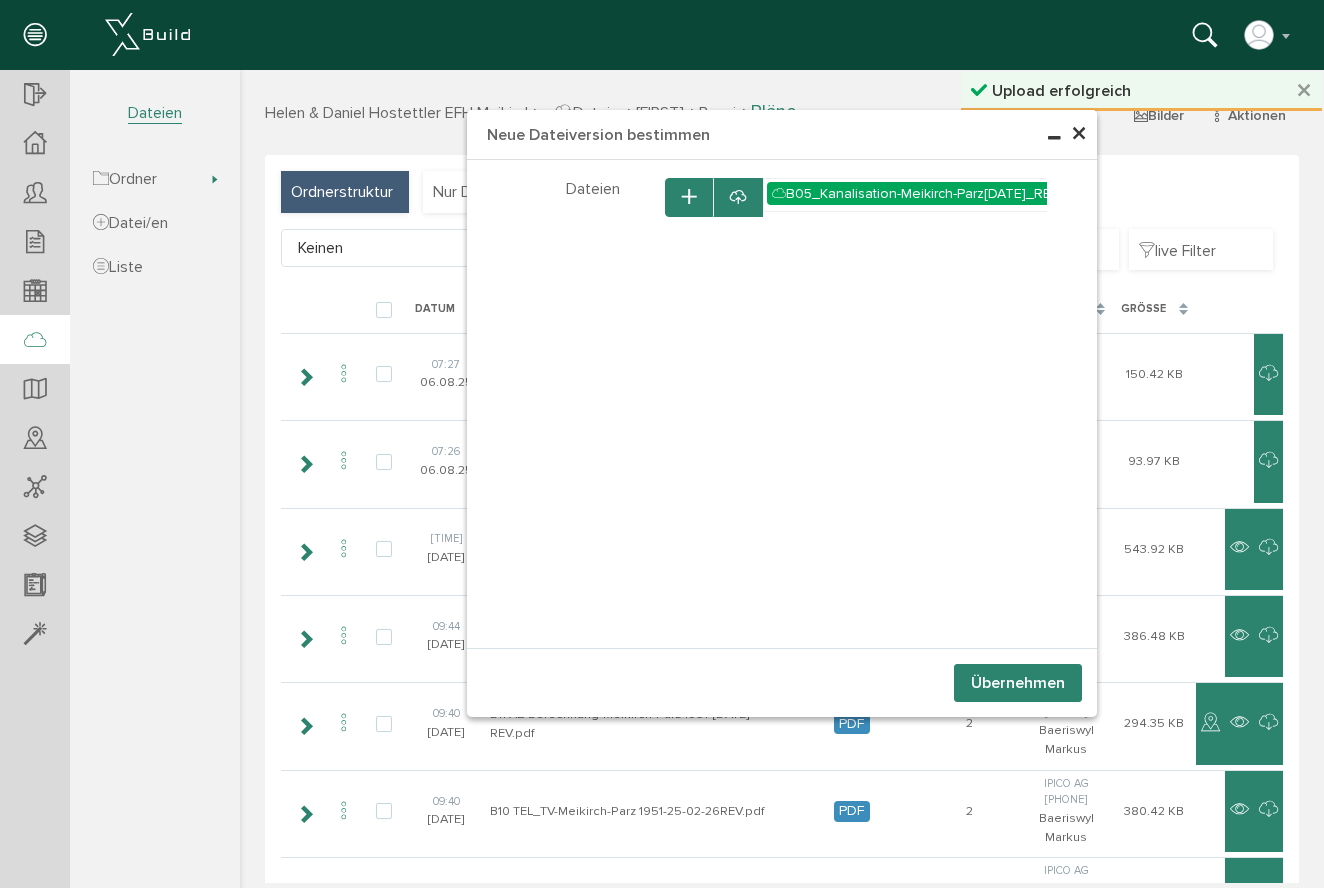 click on "Übernehmen" at bounding box center (1018, 683) 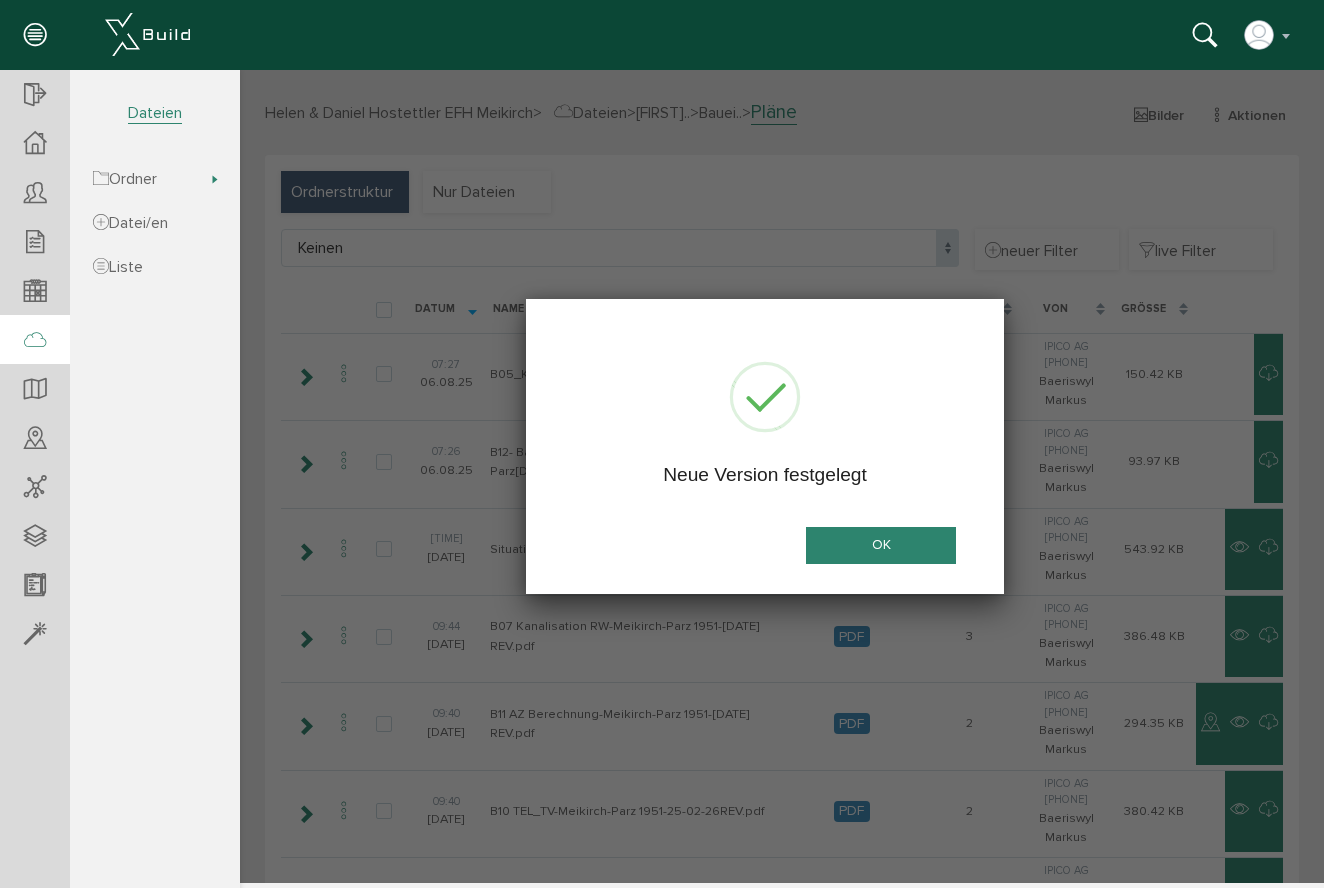 click on "OK" at bounding box center (881, 545) 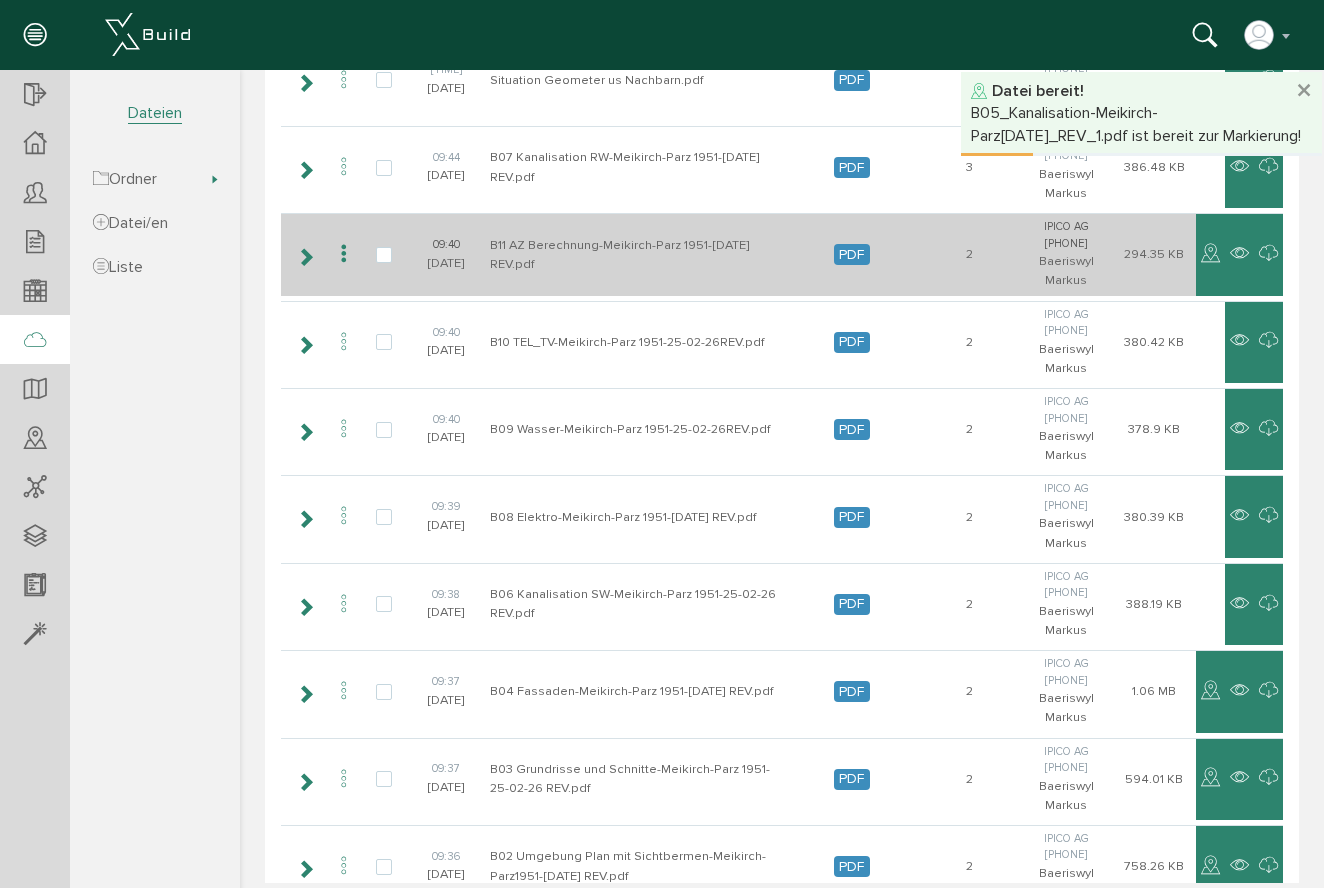 scroll, scrollTop: 914, scrollLeft: 0, axis: vertical 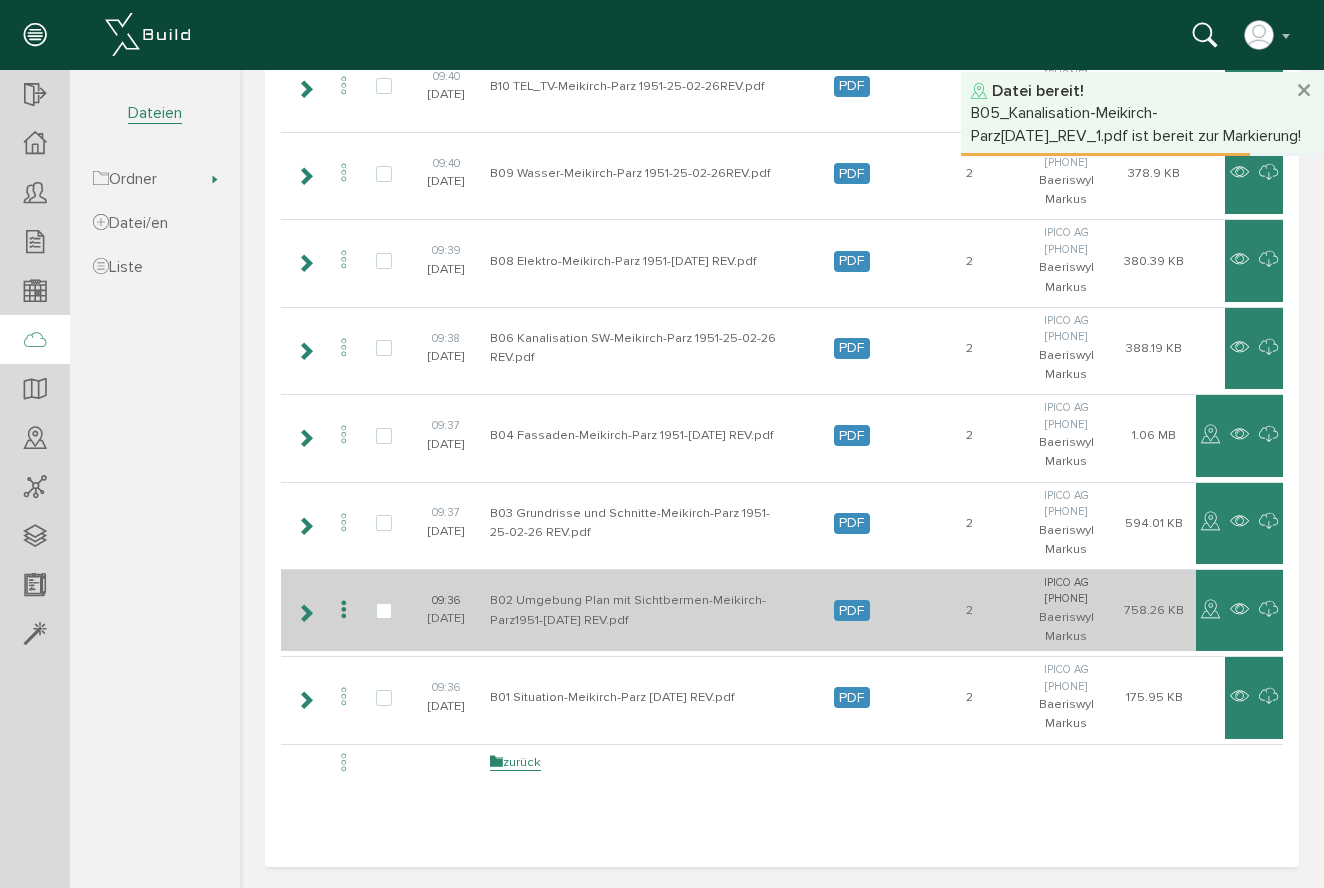 click at bounding box center (344, 610) 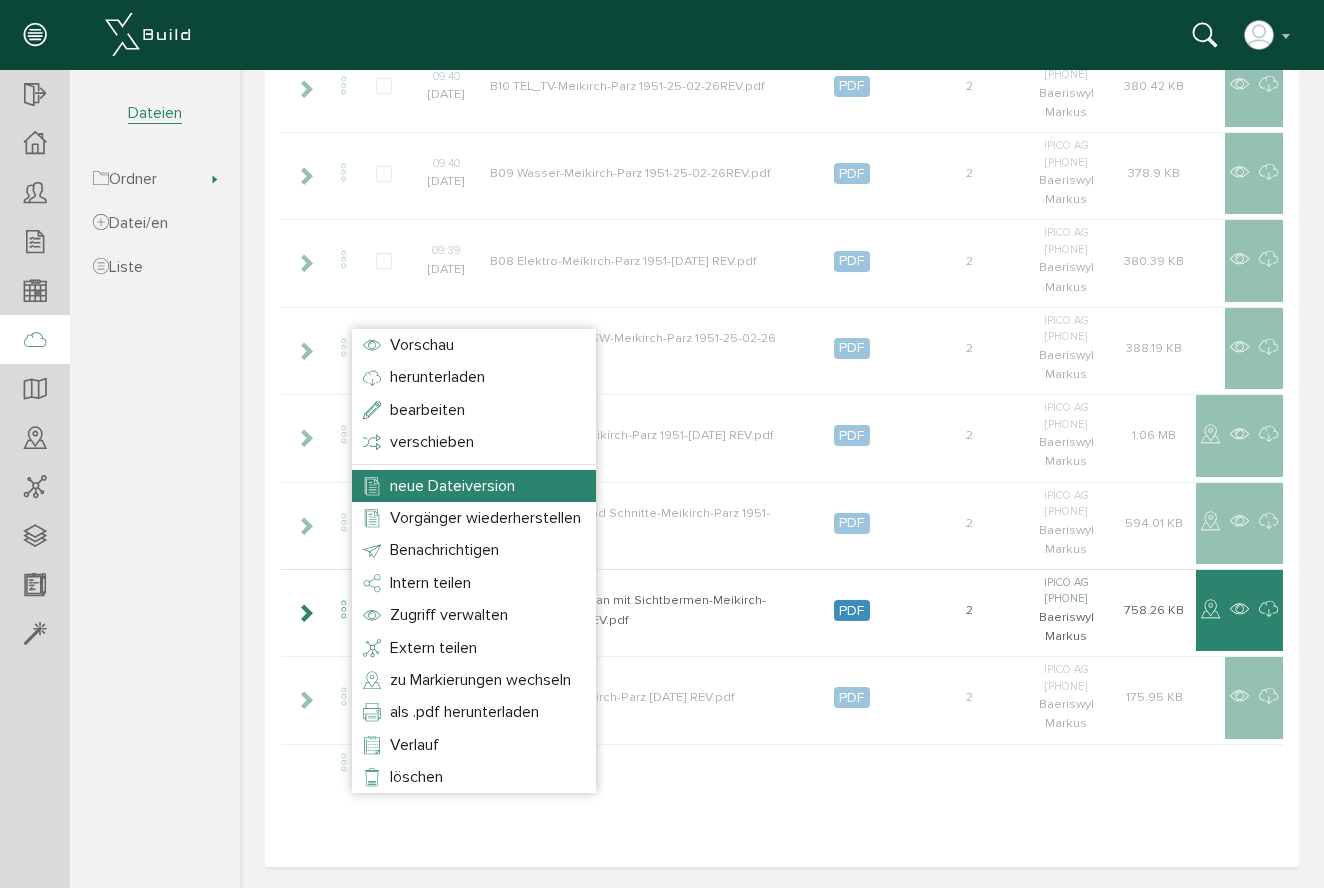 click on "neue Dateiversion" at bounding box center (452, 486) 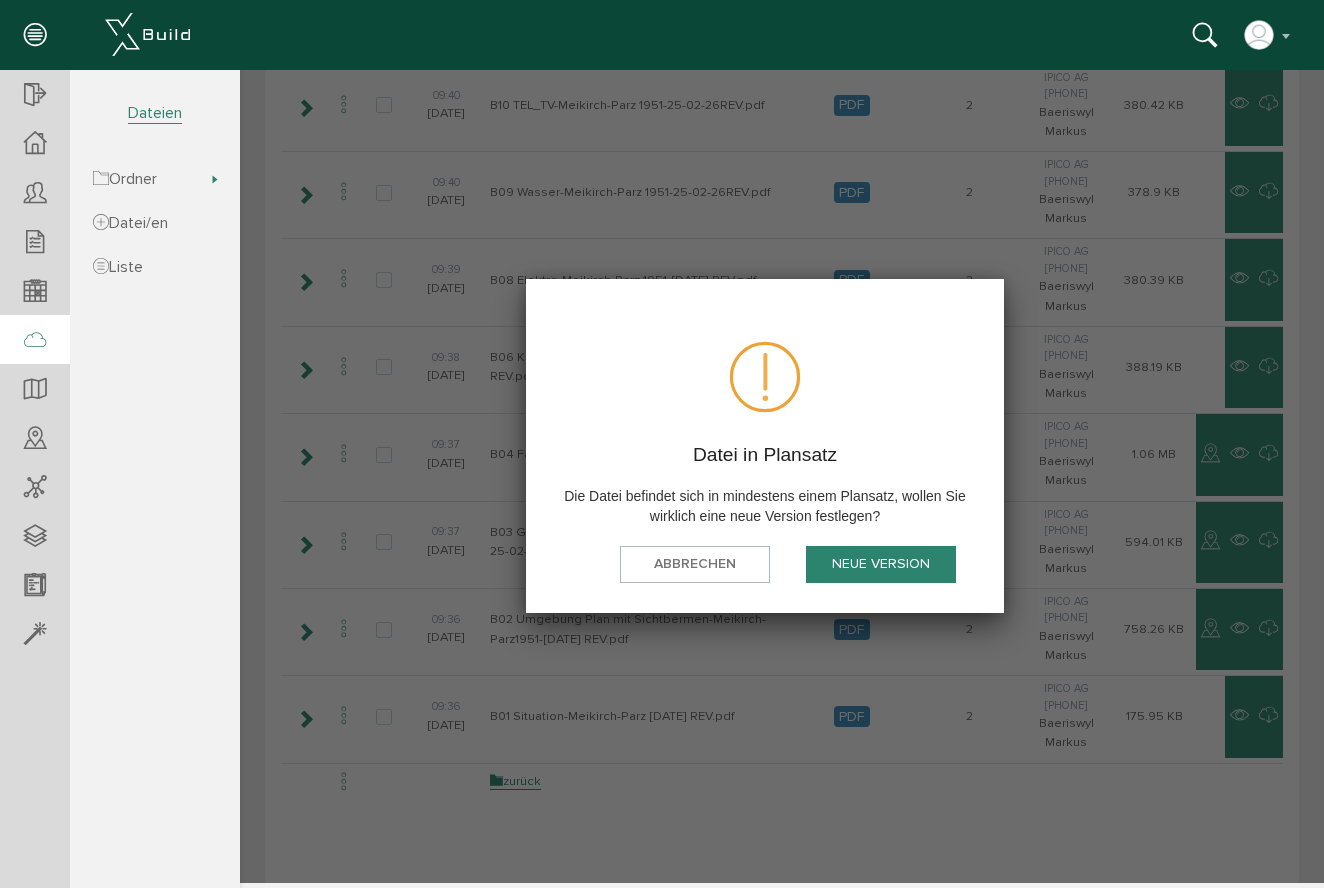 click on "Neue Version" at bounding box center [881, 564] 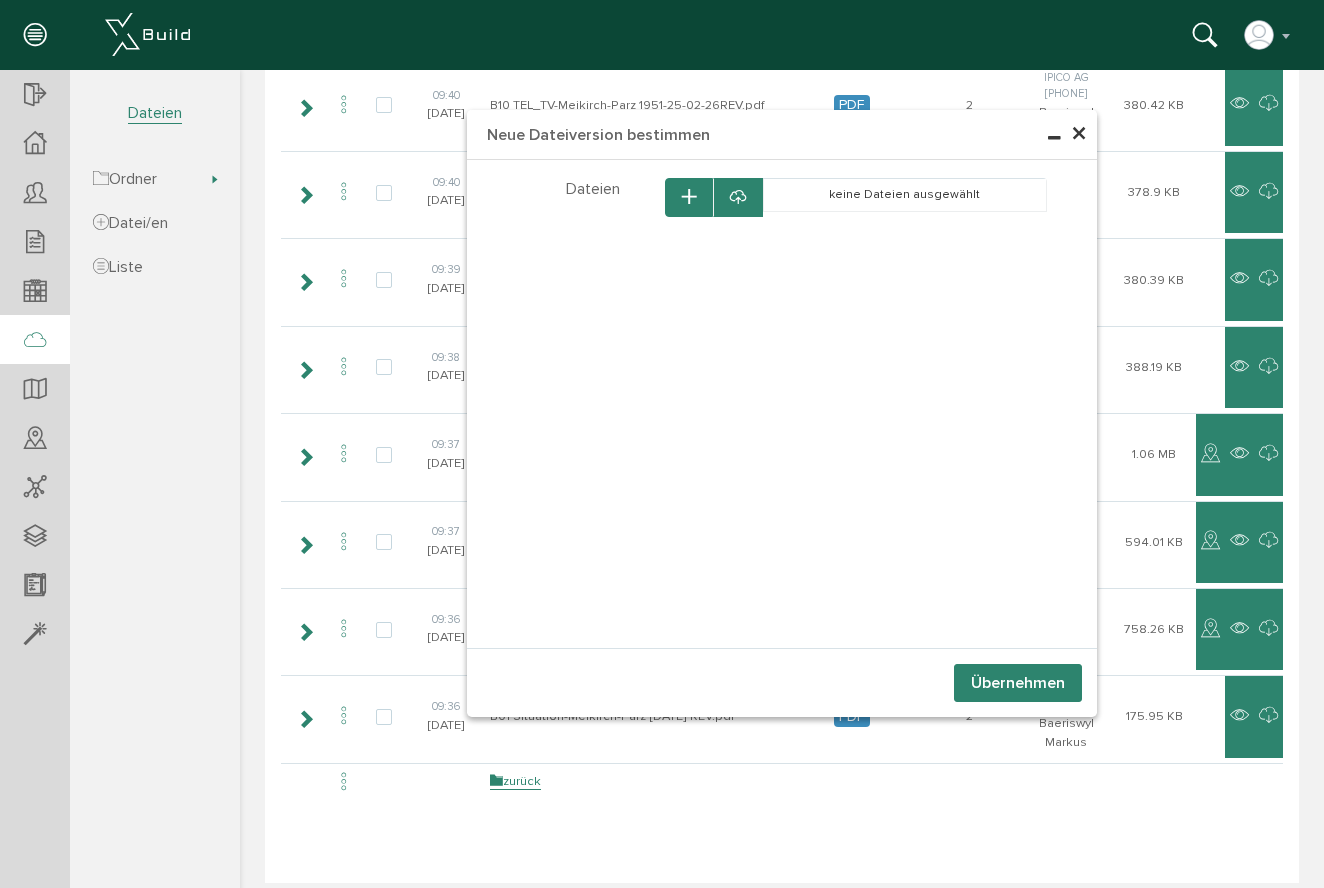 click at bounding box center (738, 198) 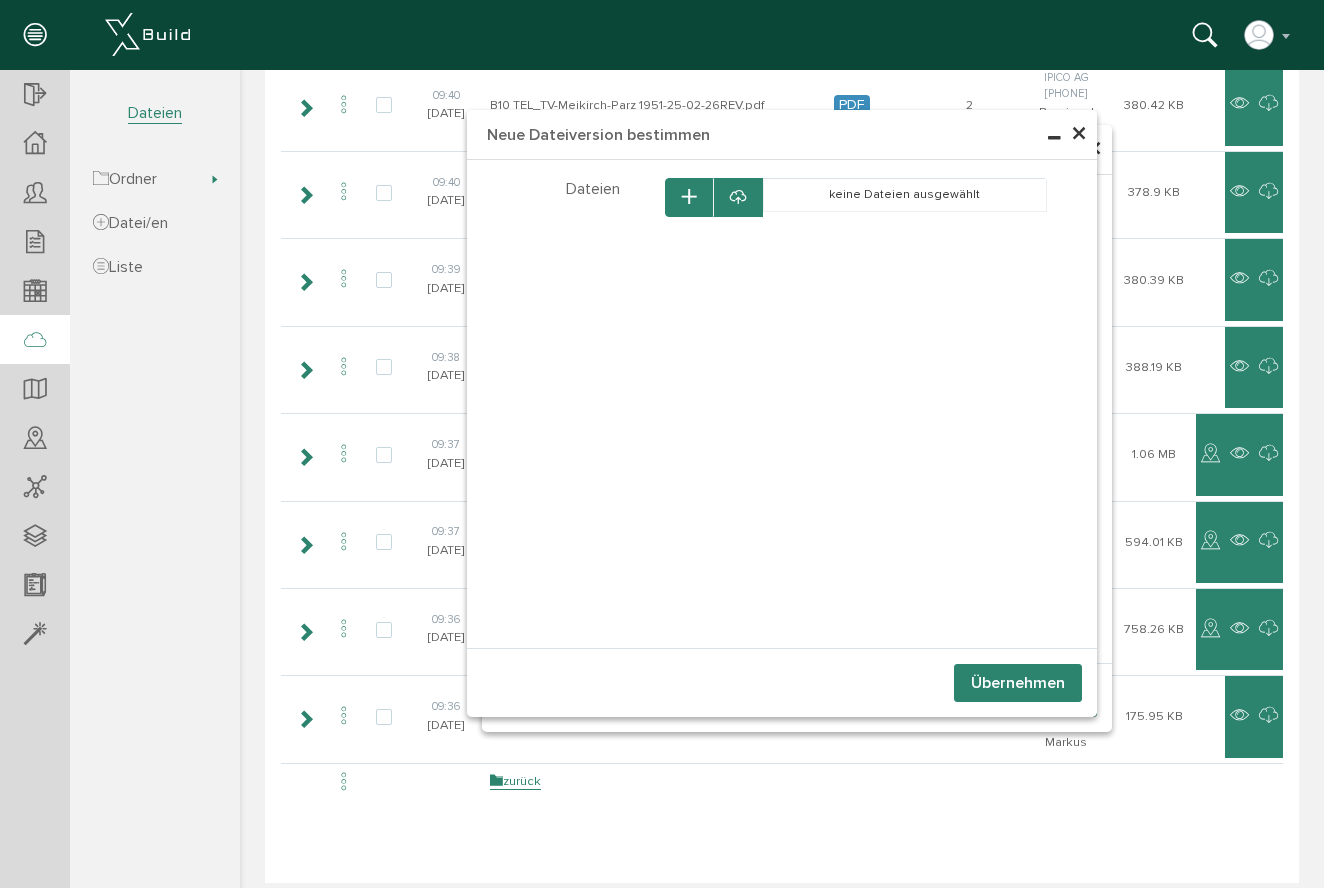 select on "[ID]" 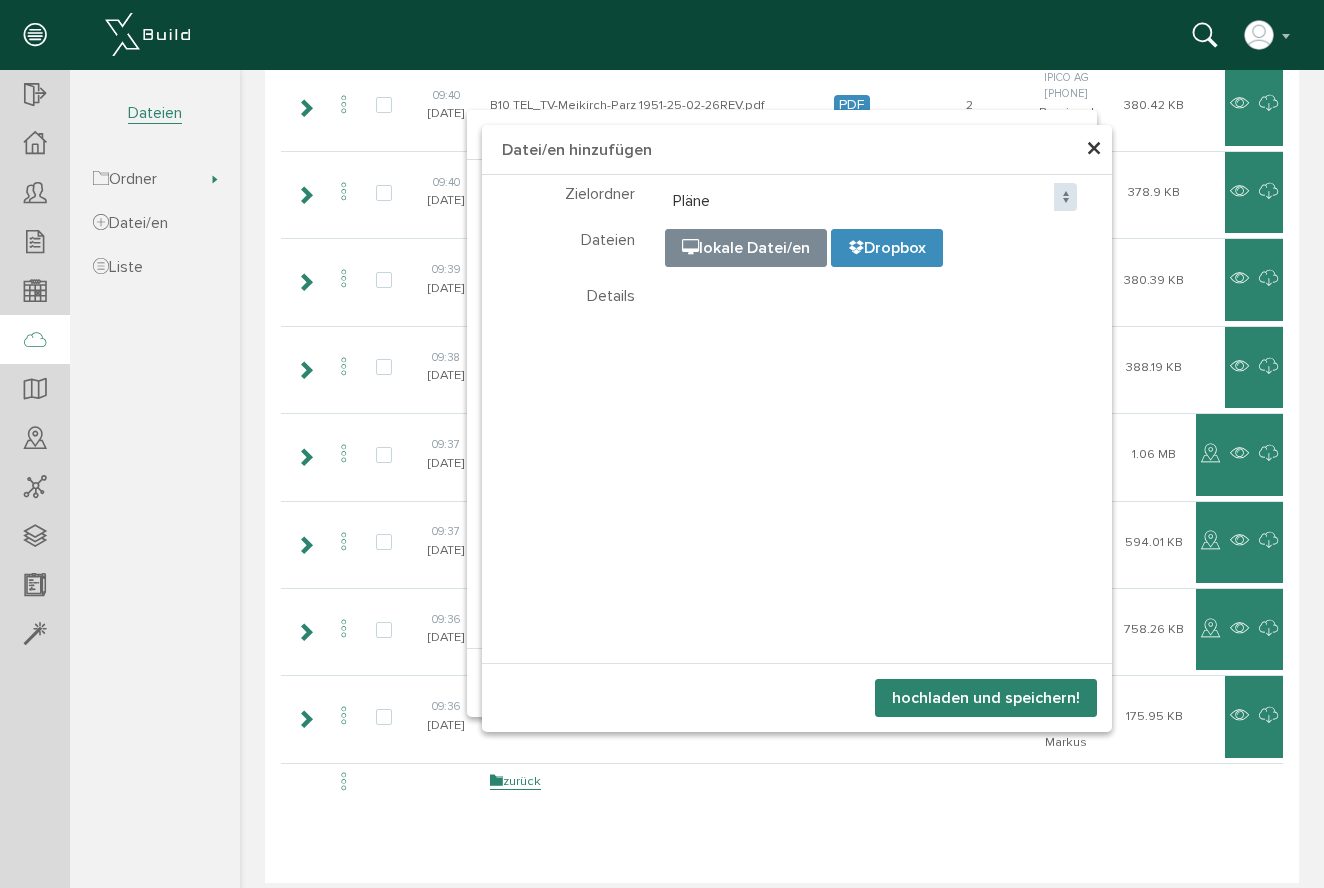 click at bounding box center (1166, 330) 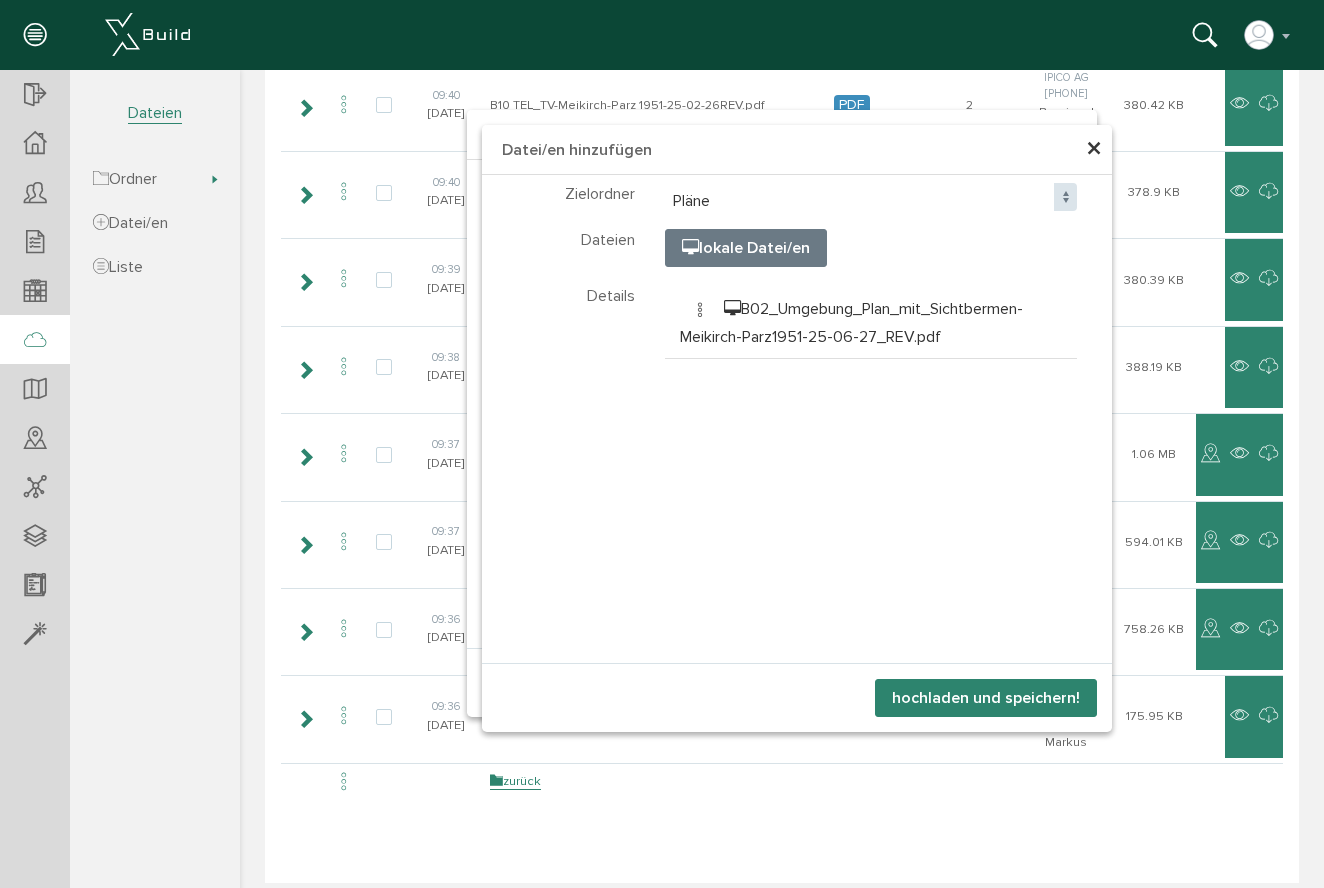 click on "hochladen und speichern!" at bounding box center [986, 698] 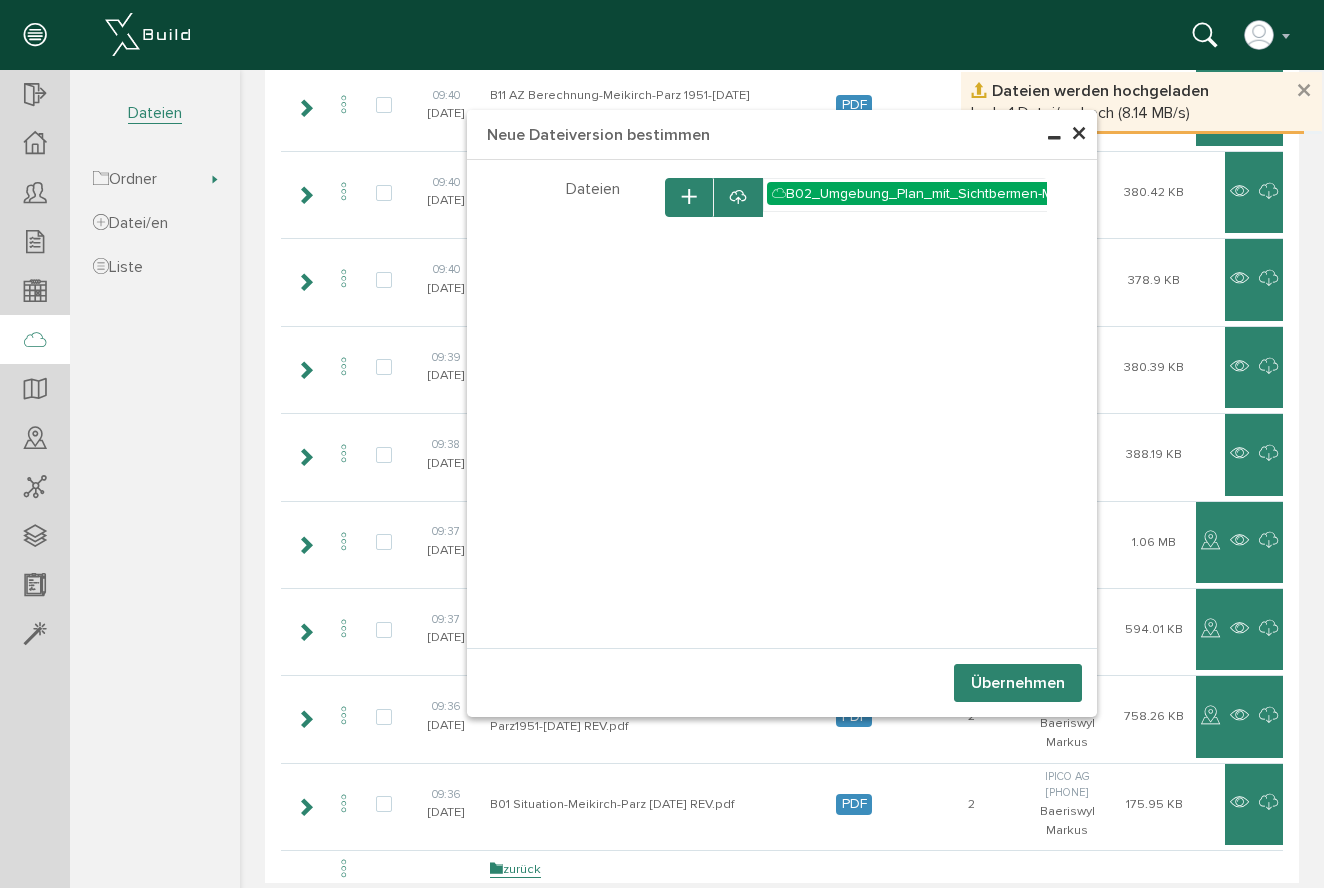 scroll, scrollTop: 0, scrollLeft: 0, axis: both 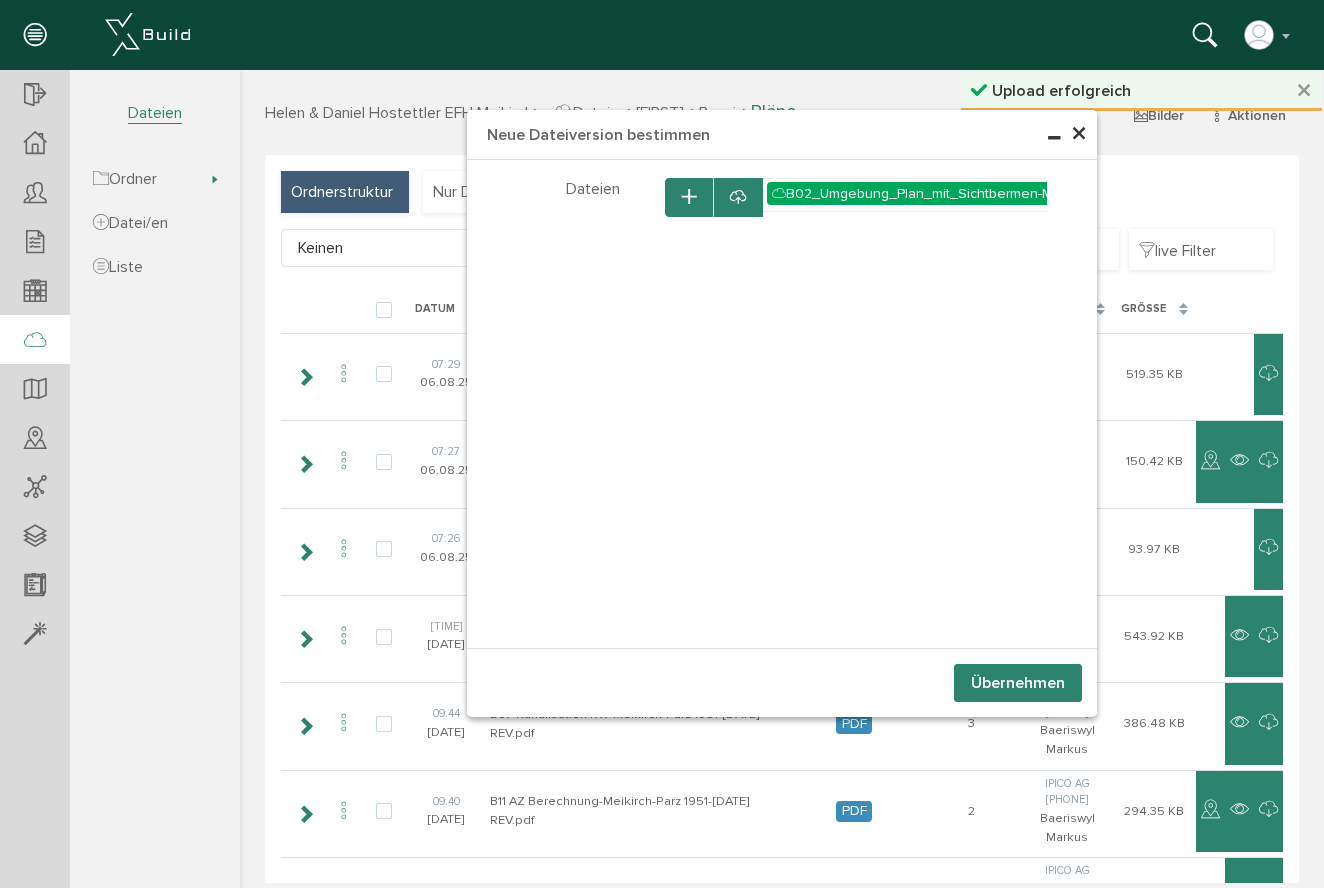 click on "Übernehmen" at bounding box center [1018, 683] 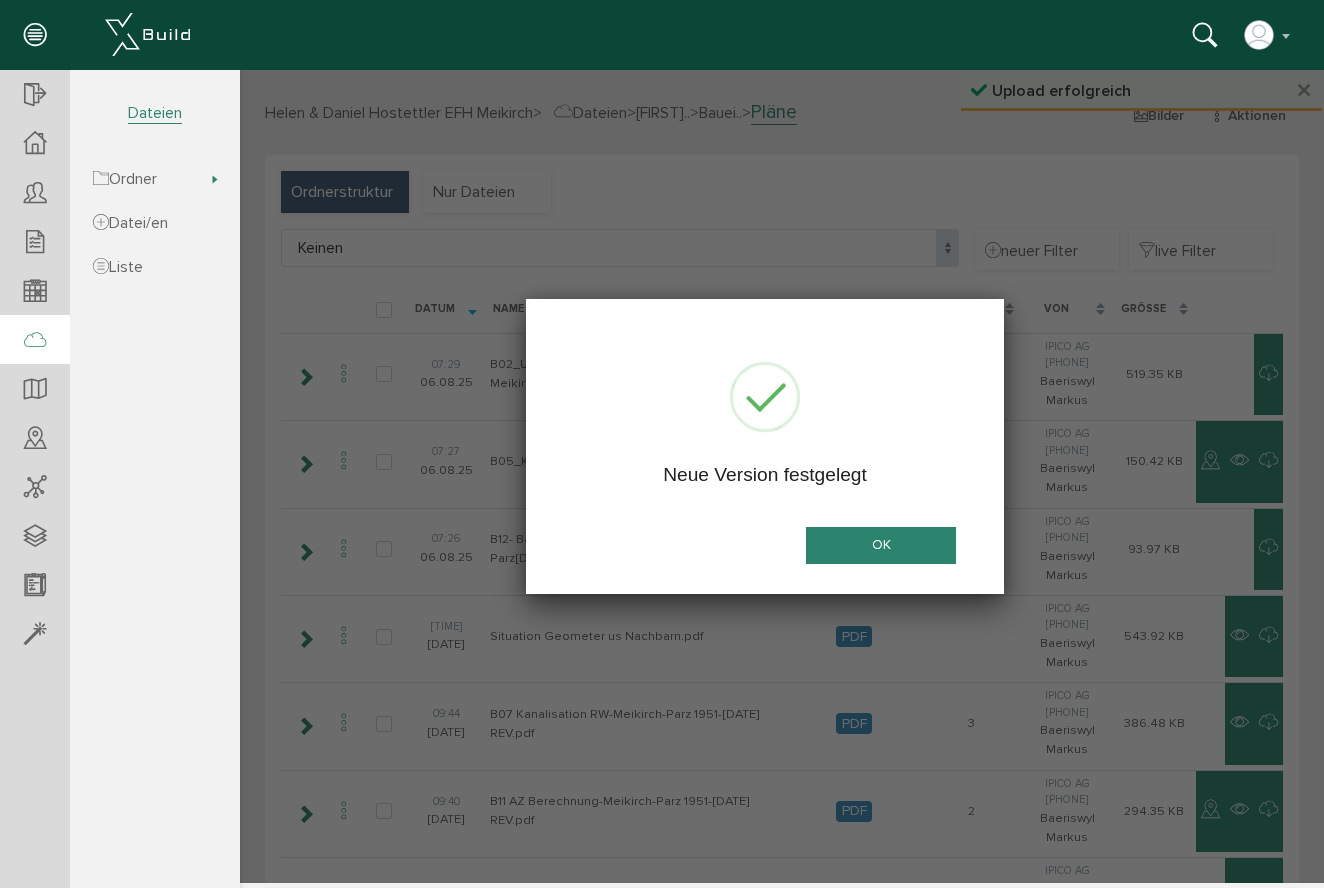 click on "OK" at bounding box center (881, 545) 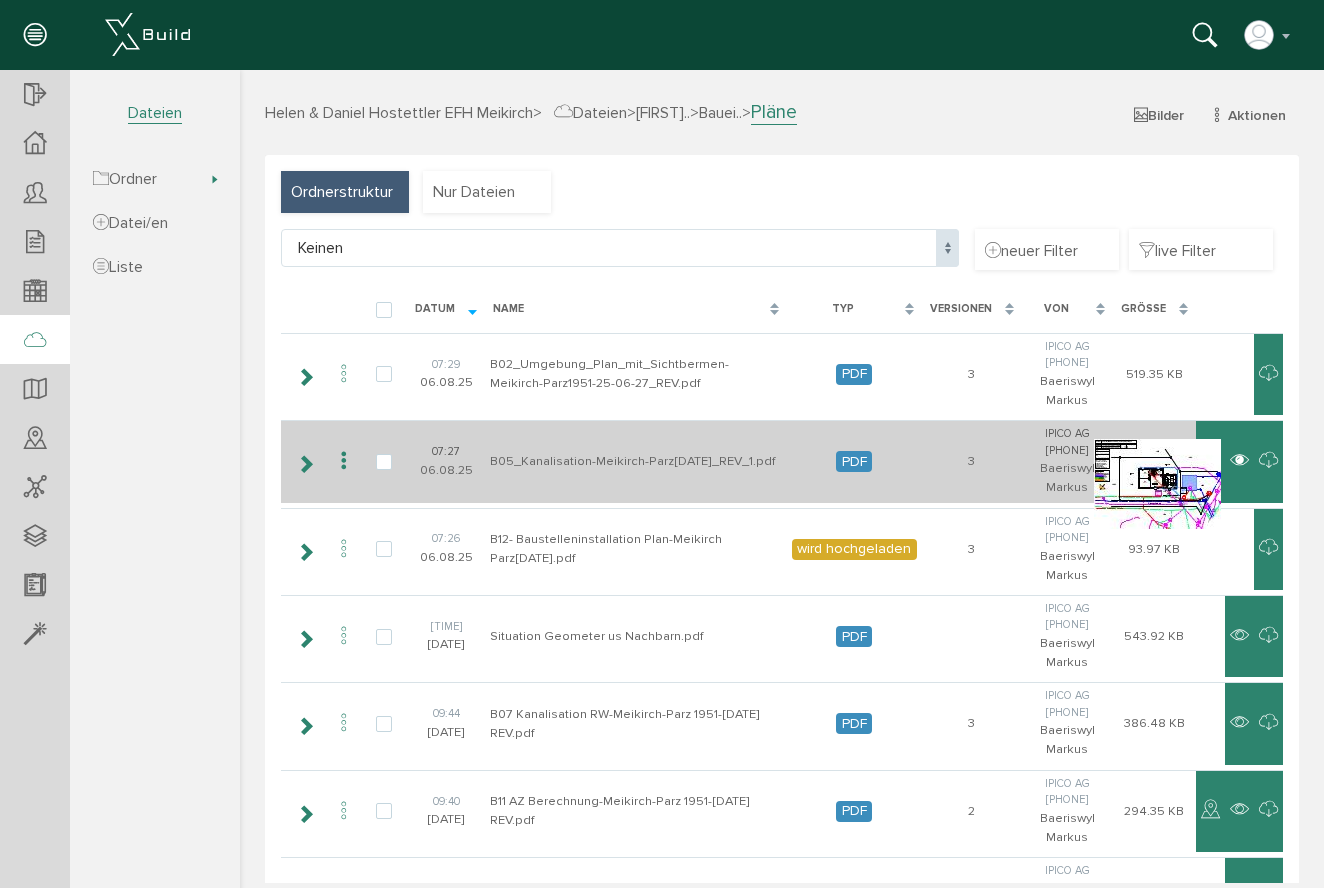 click at bounding box center [1239, 461] 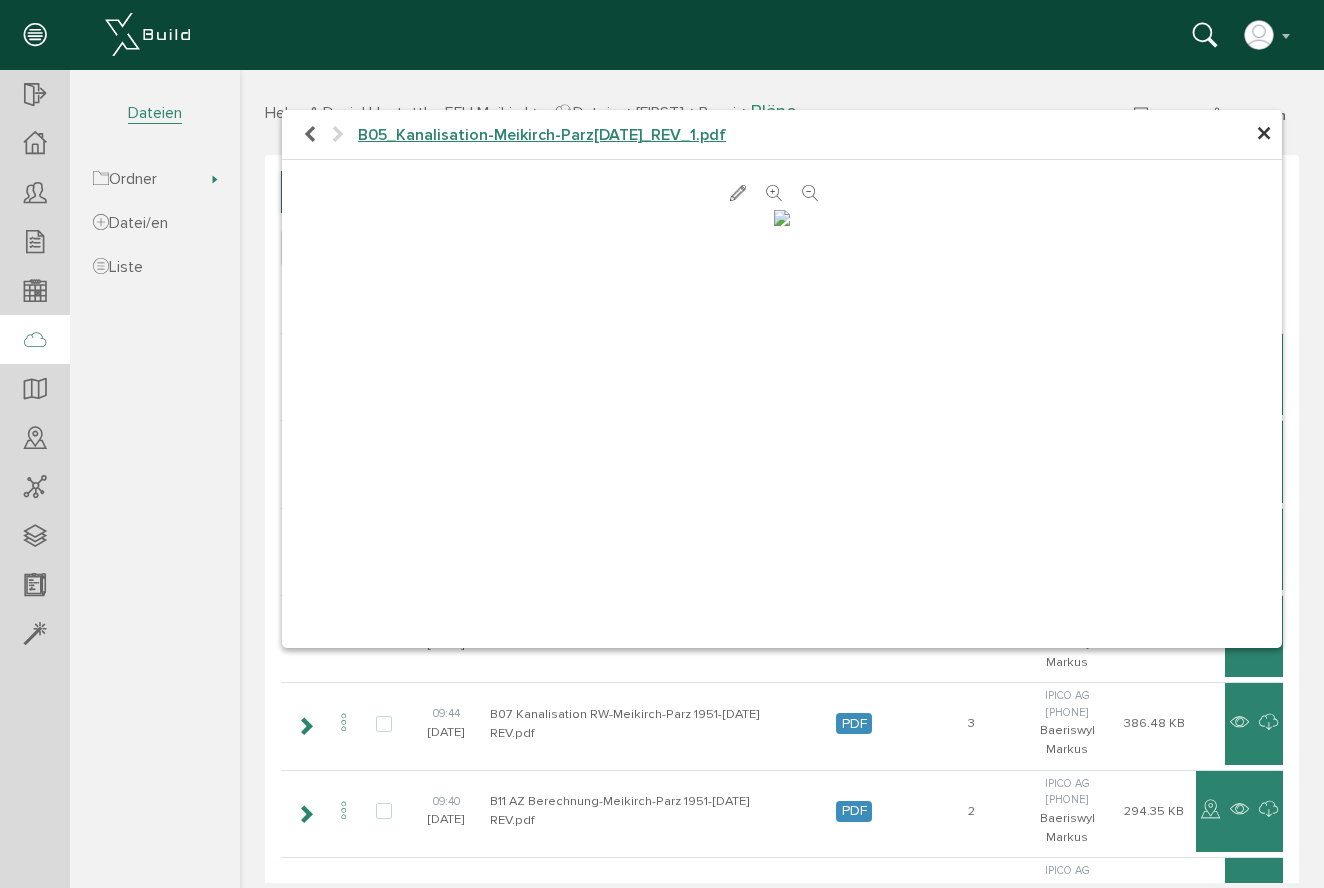 click on "×" at bounding box center [1264, 134] 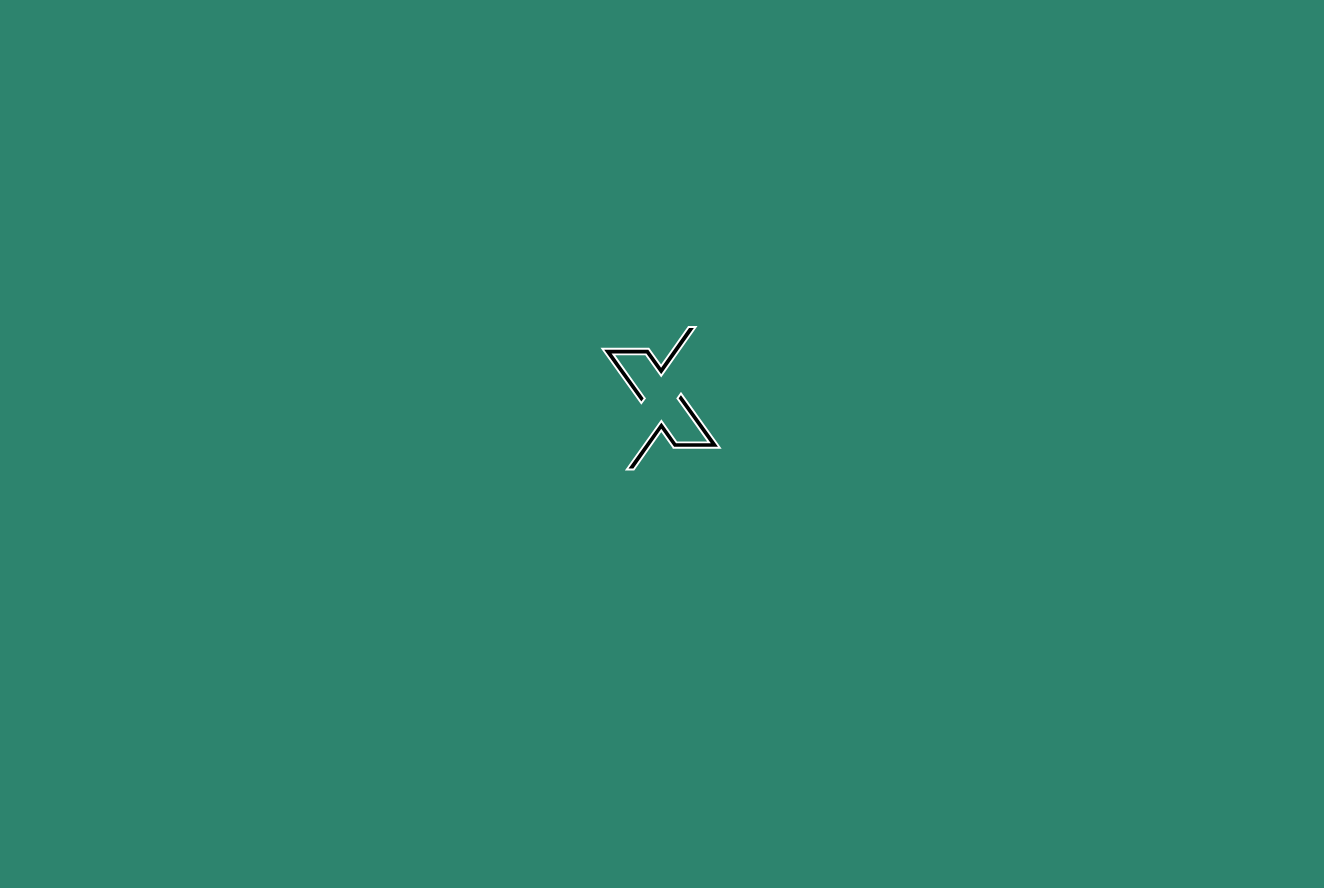 scroll, scrollTop: 0, scrollLeft: 0, axis: both 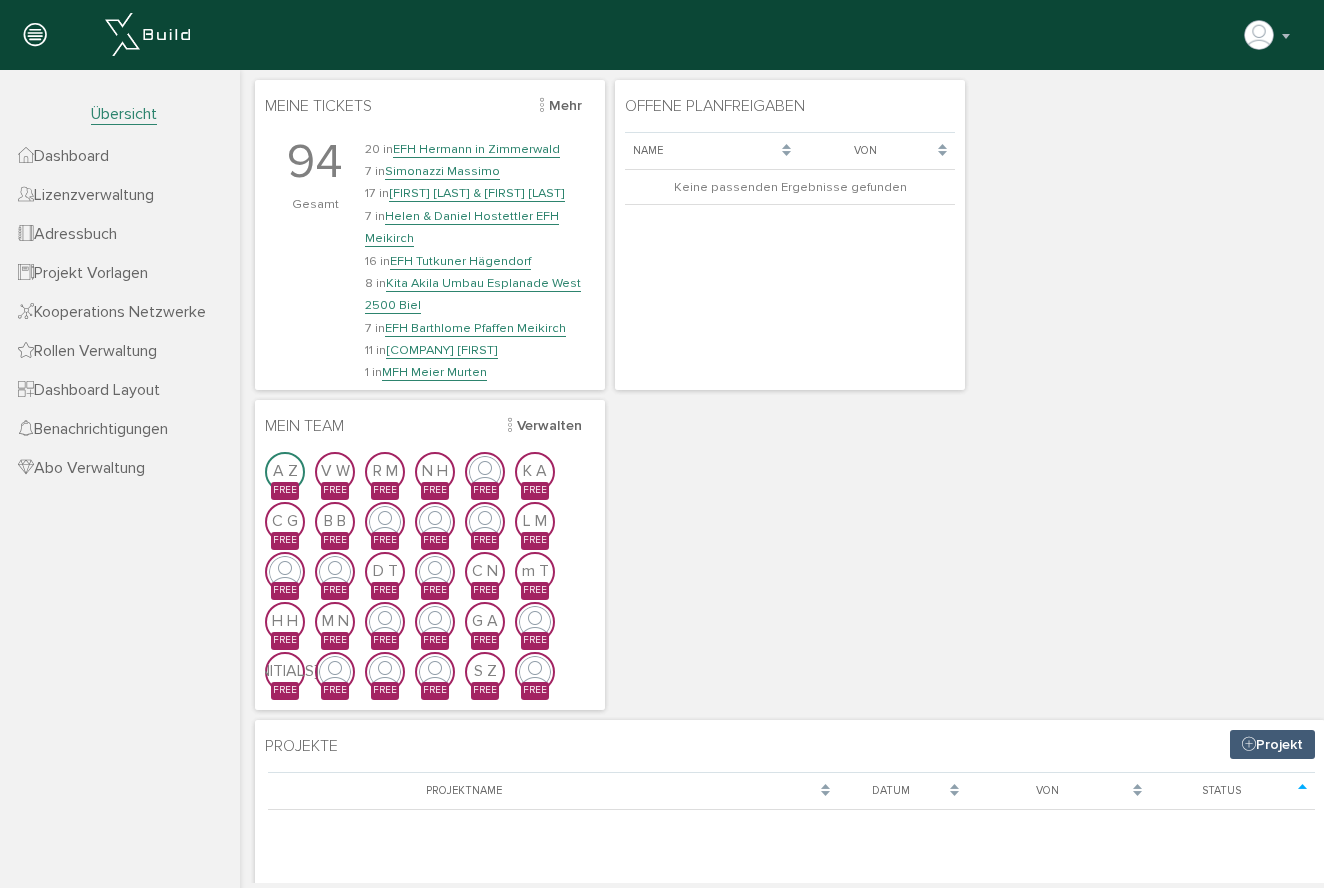 click on "Adressbuch" at bounding box center (67, 234) 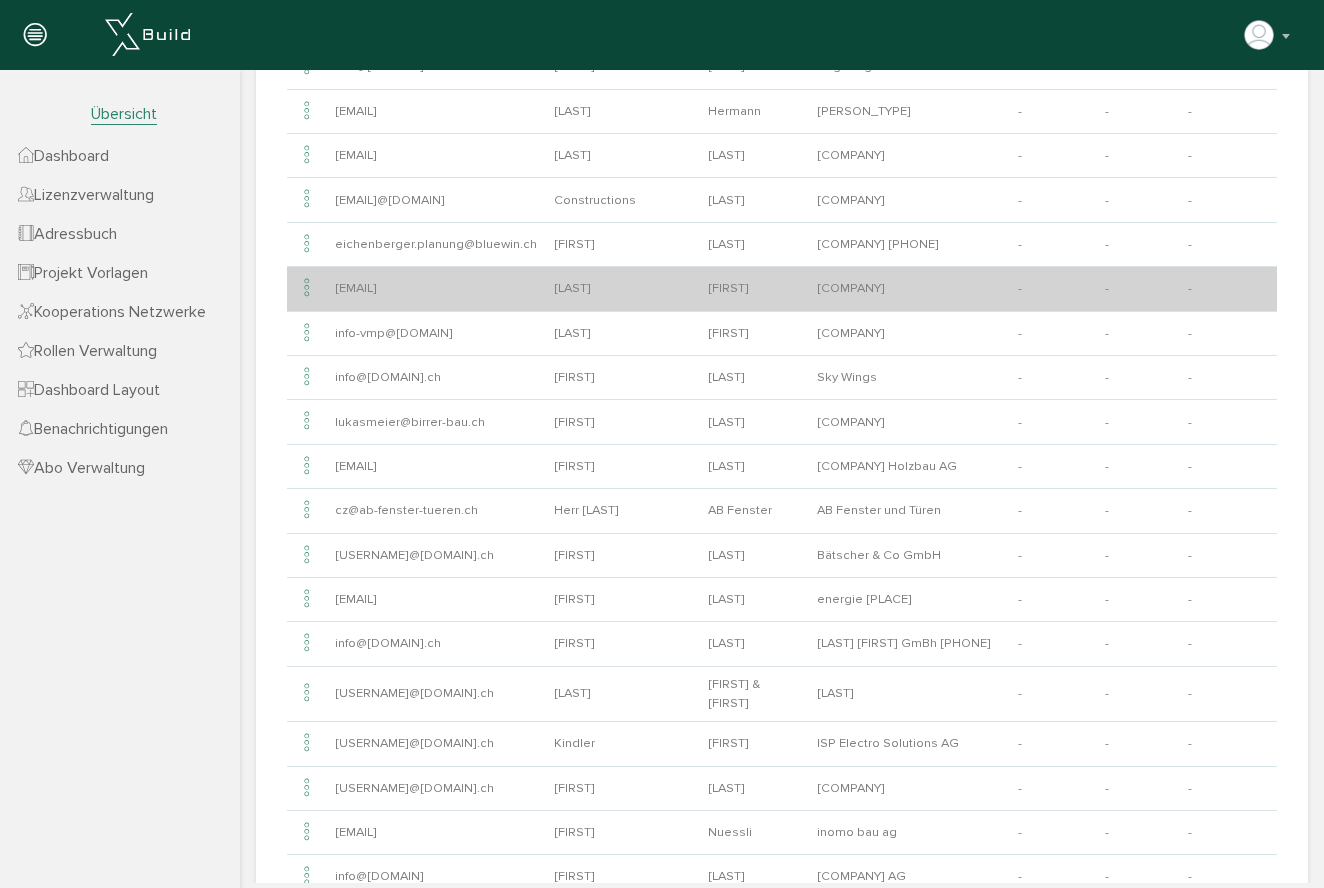 scroll, scrollTop: 0, scrollLeft: 0, axis: both 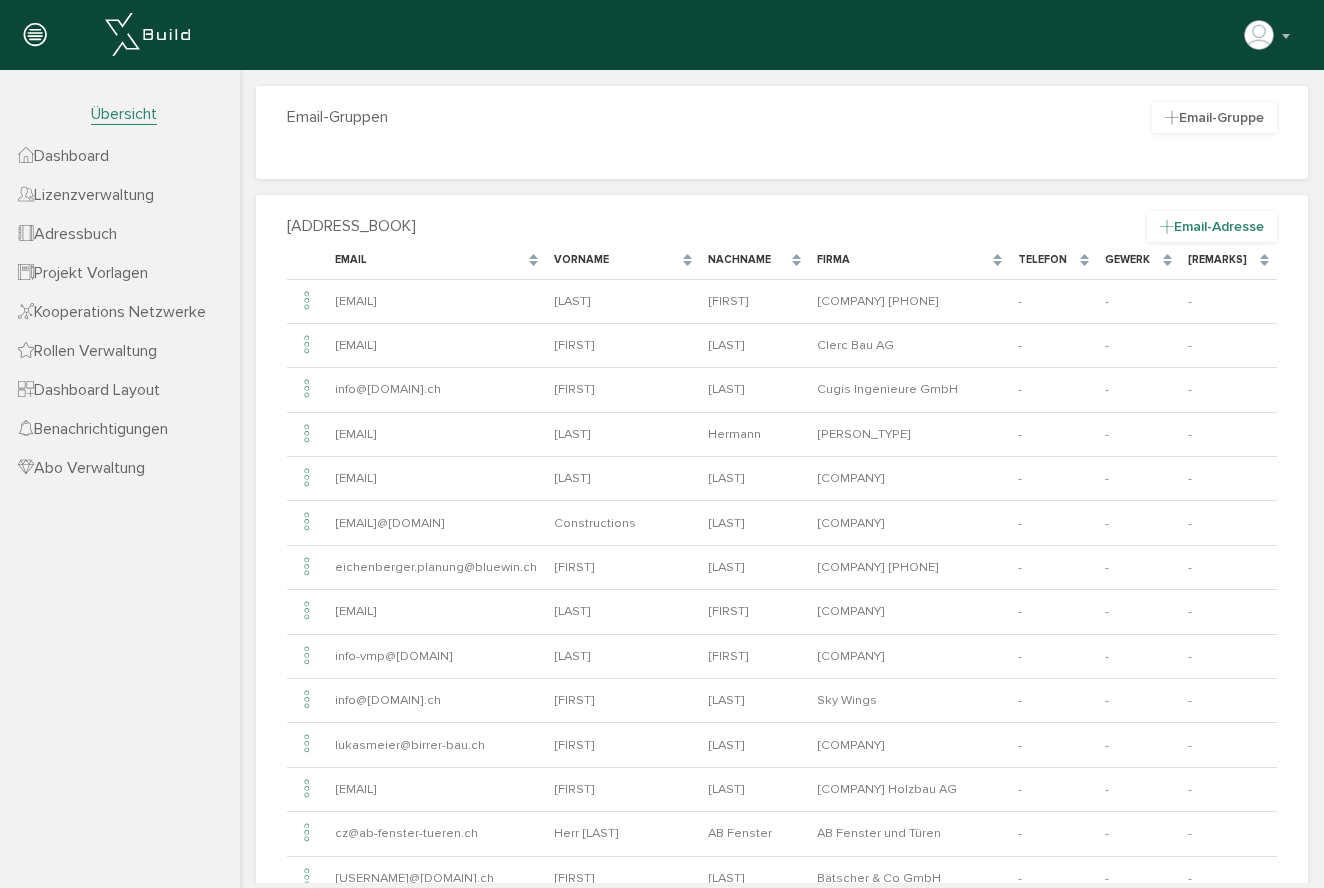 click at bounding box center (1167, 226) 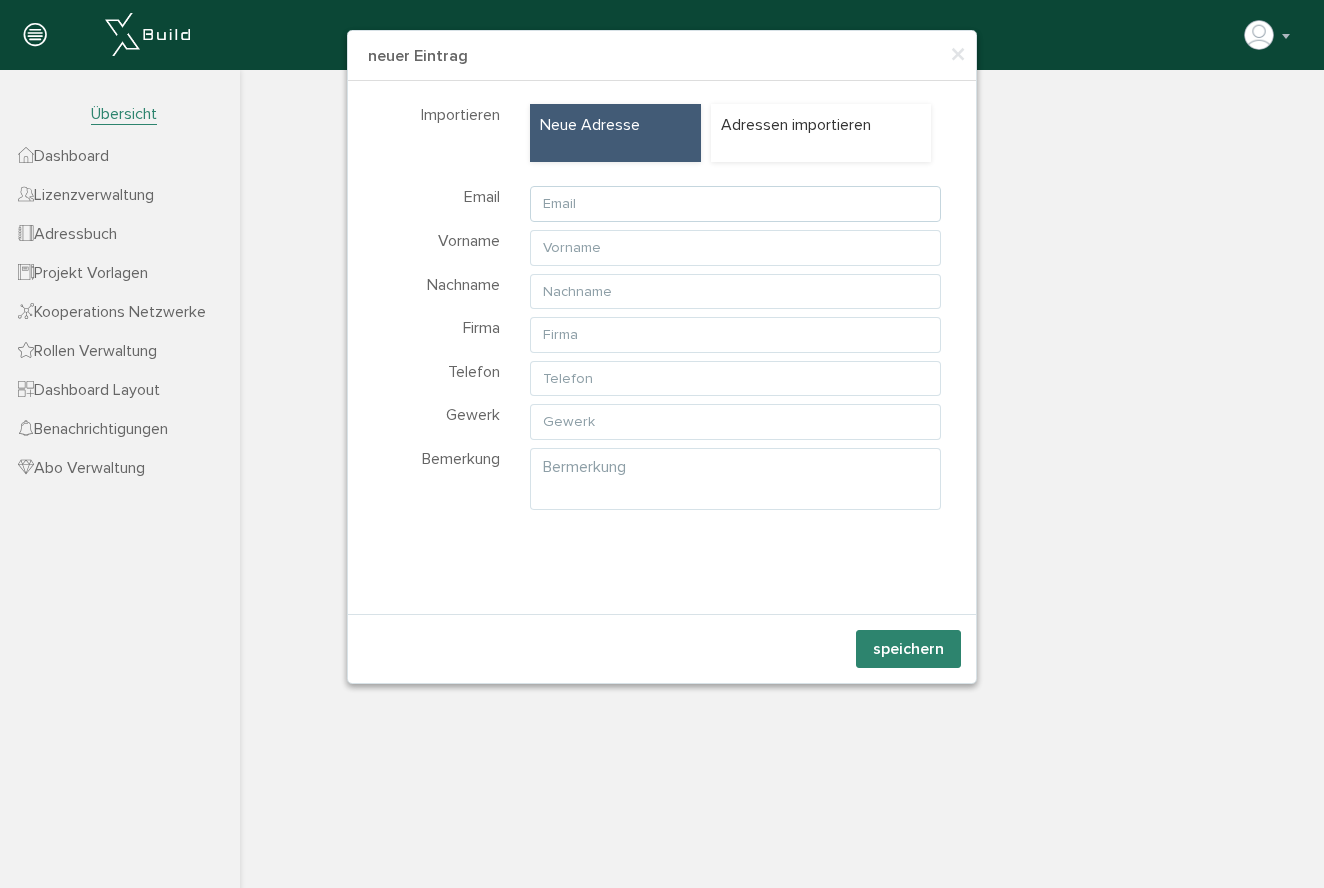 click at bounding box center (735, 204) 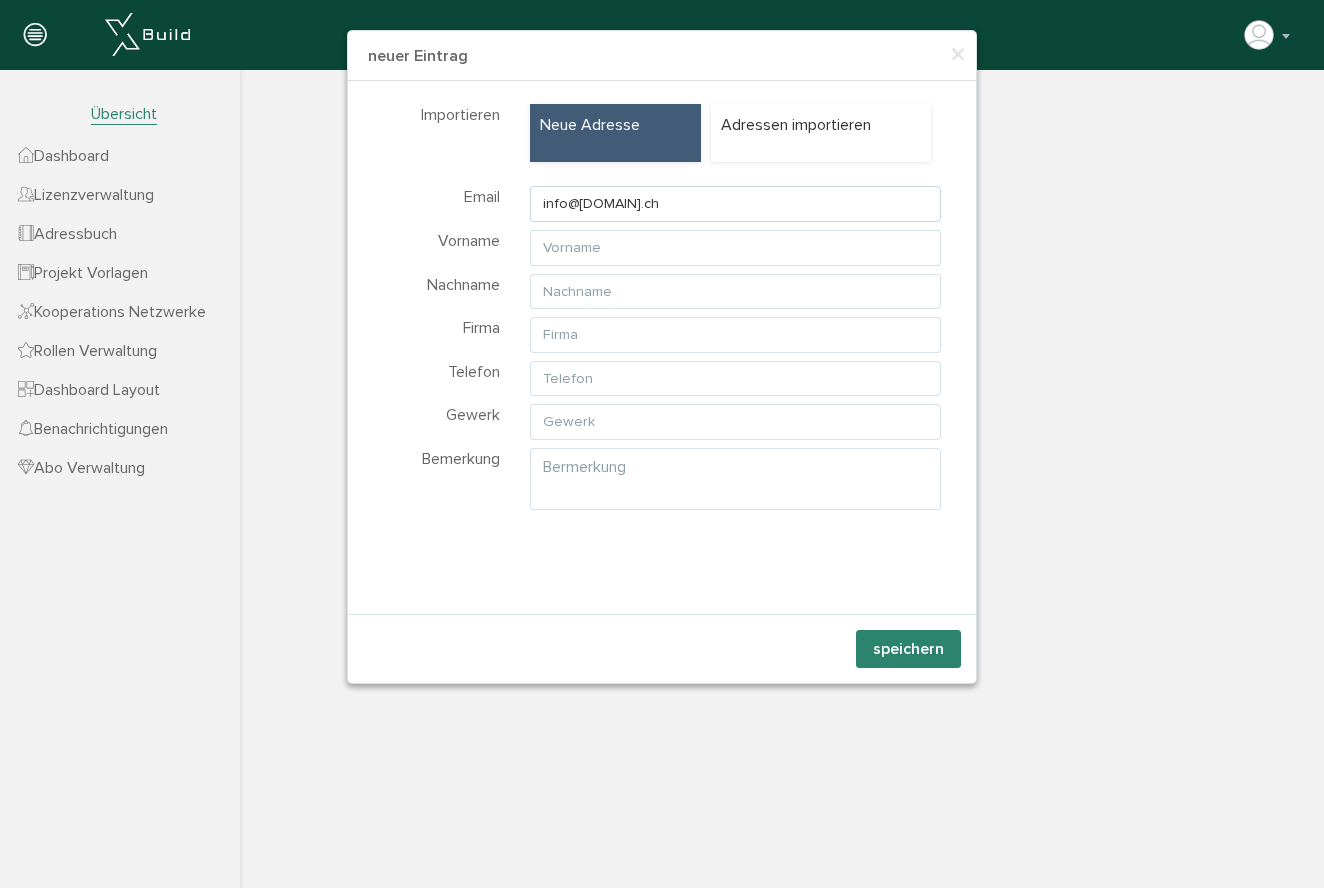 type on "info@[DOMAIN].ch" 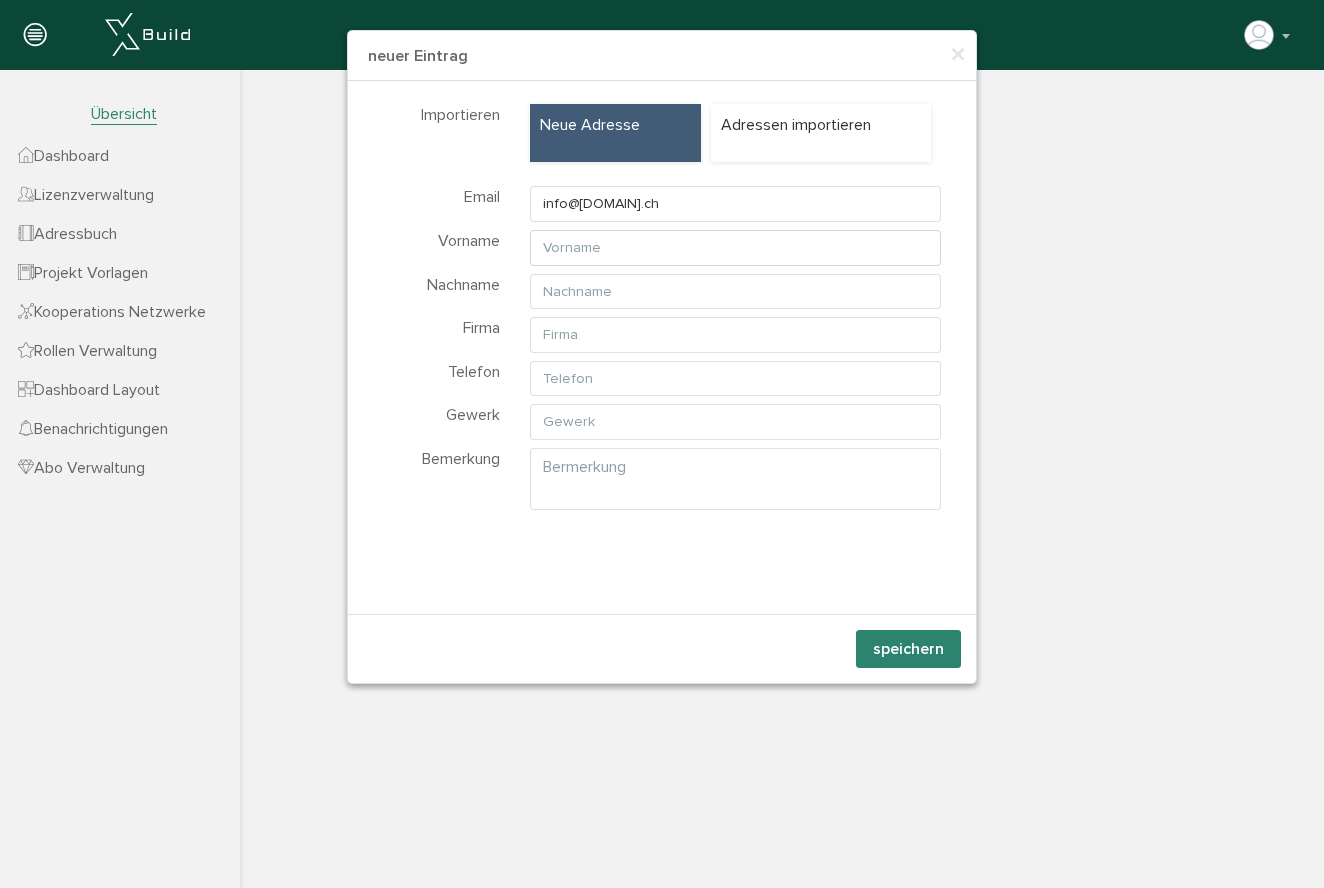 click at bounding box center [735, 248] 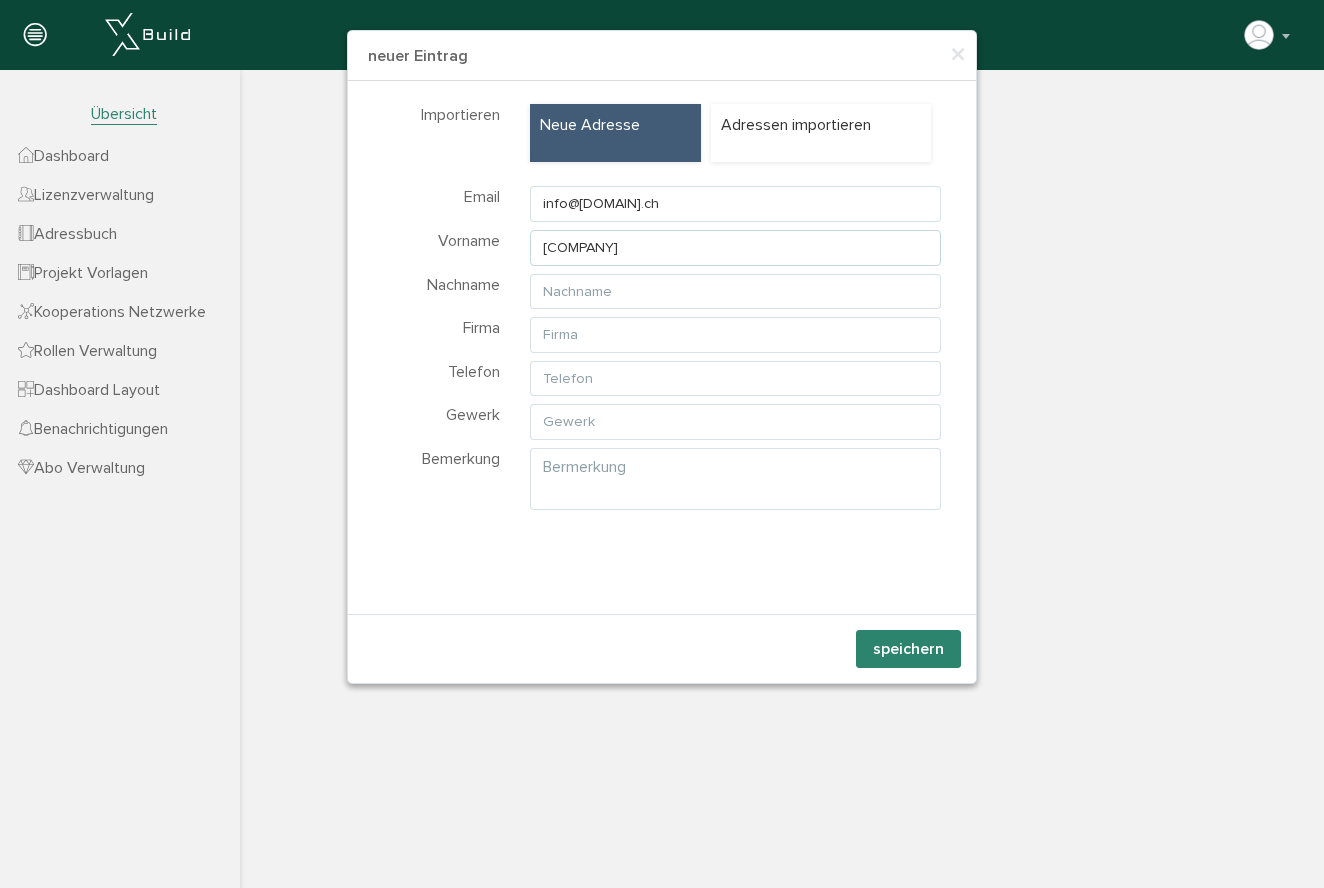 type on "[COMPANY]" 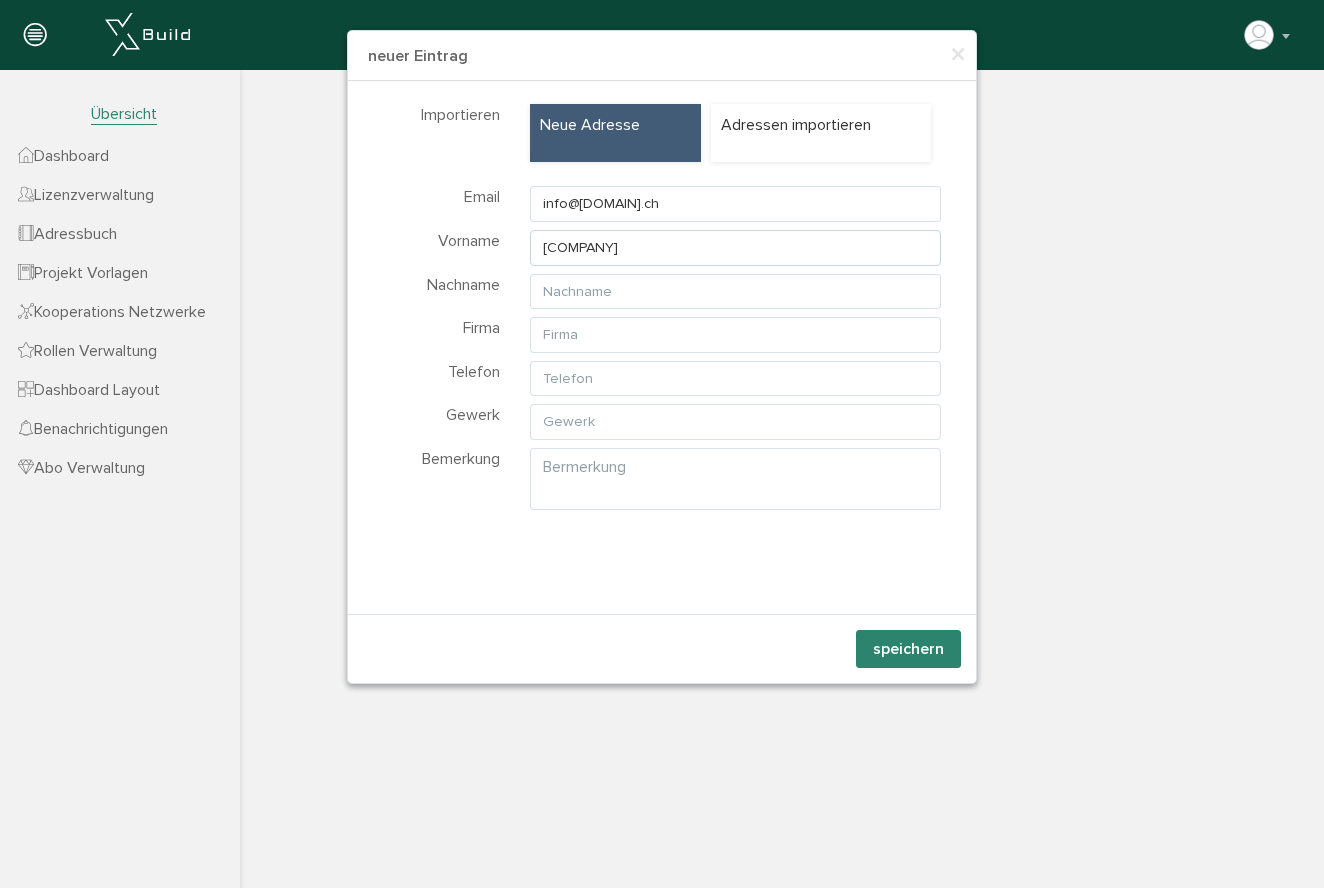 drag, startPoint x: 667, startPoint y: 242, endPoint x: 489, endPoint y: 219, distance: 179.4798 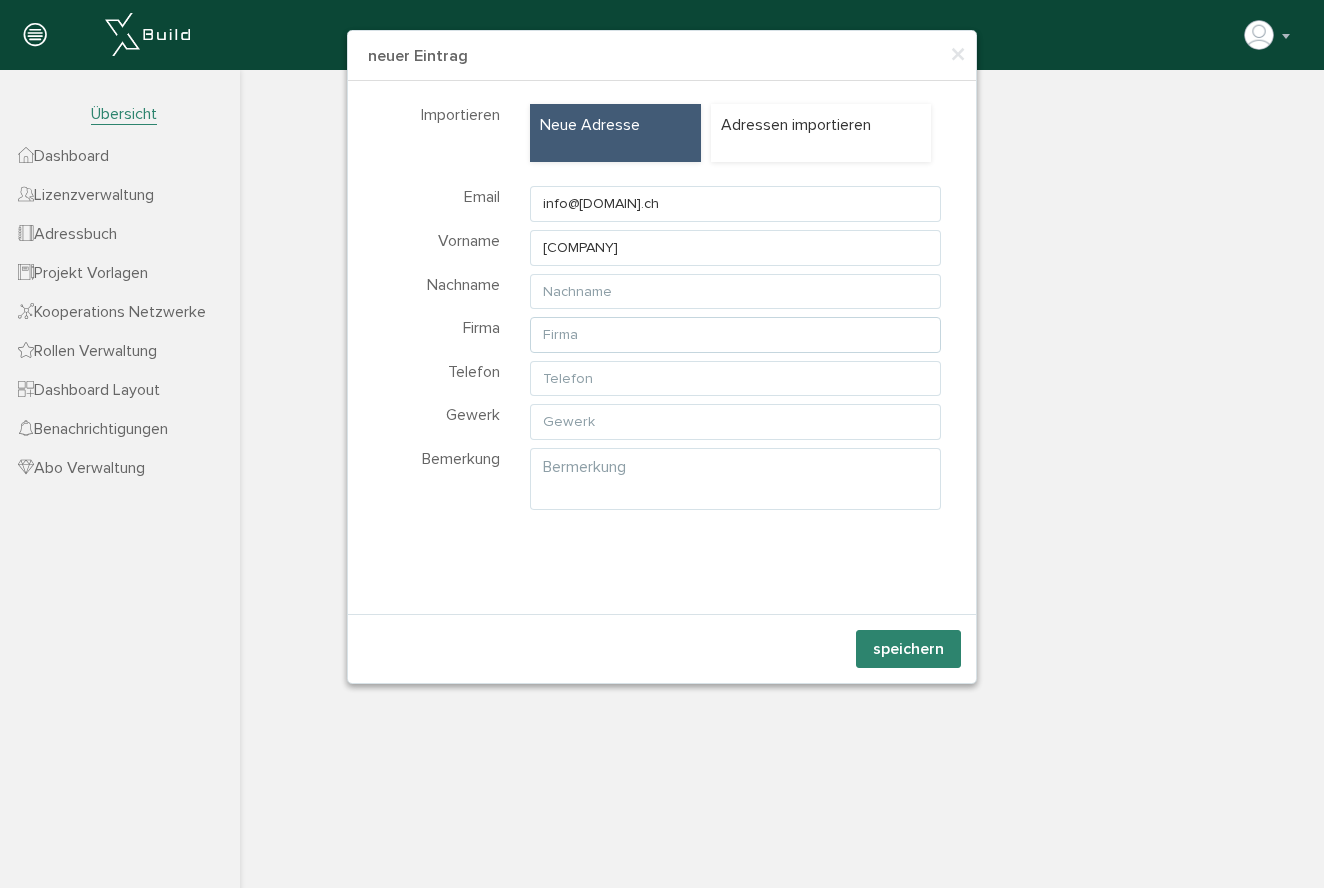 click at bounding box center [735, 335] 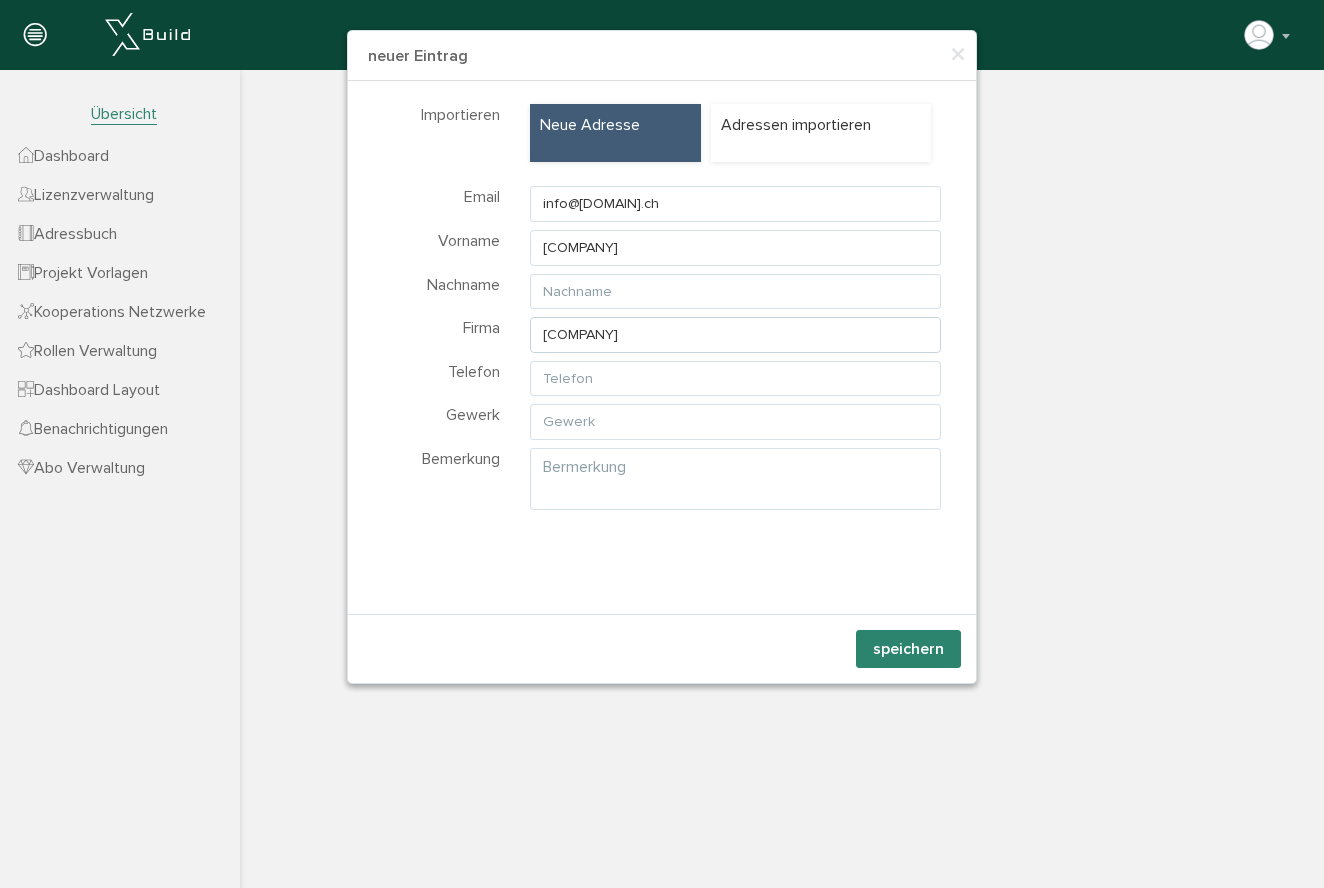 type on "[COMPANY]" 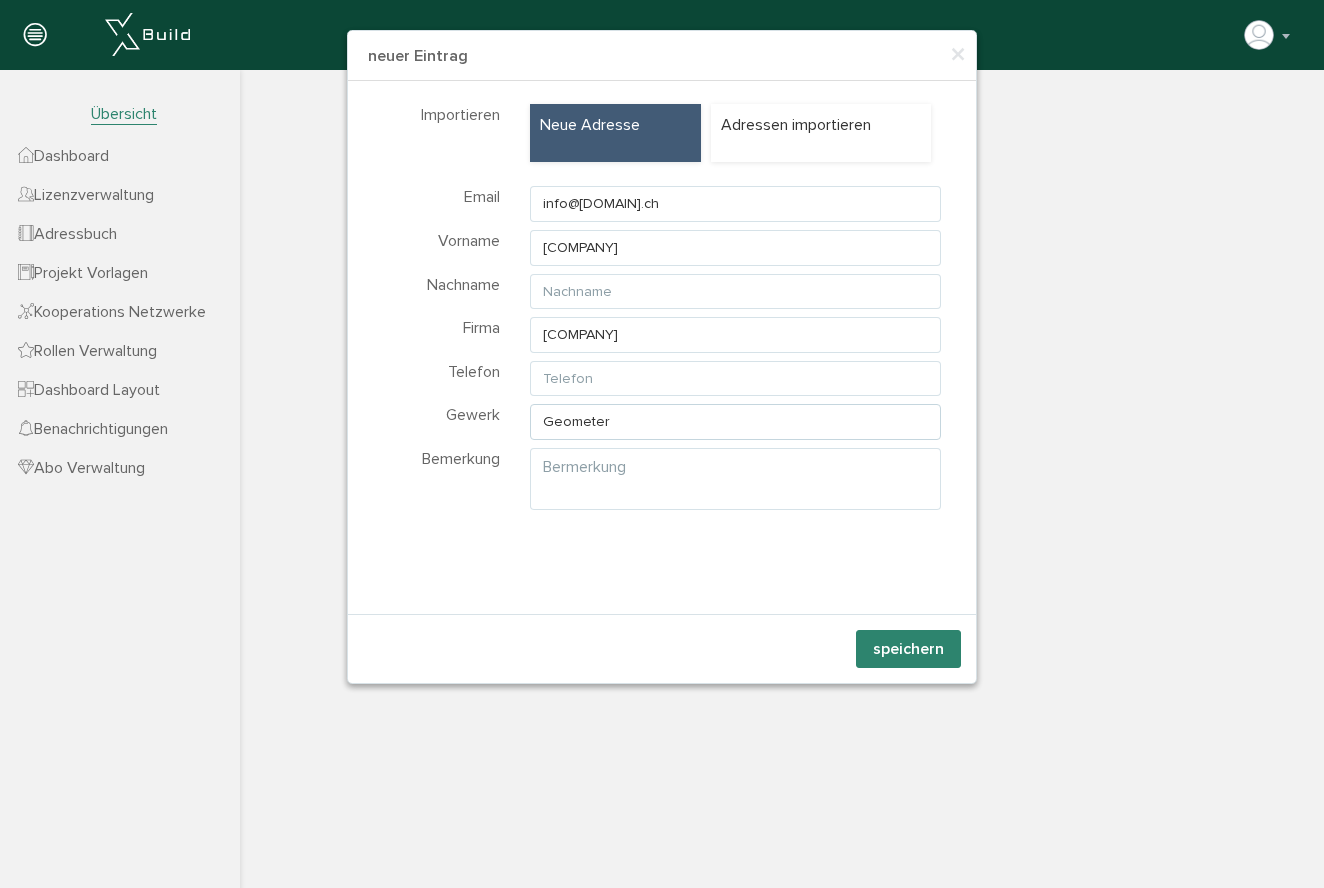 type on "Geometer" 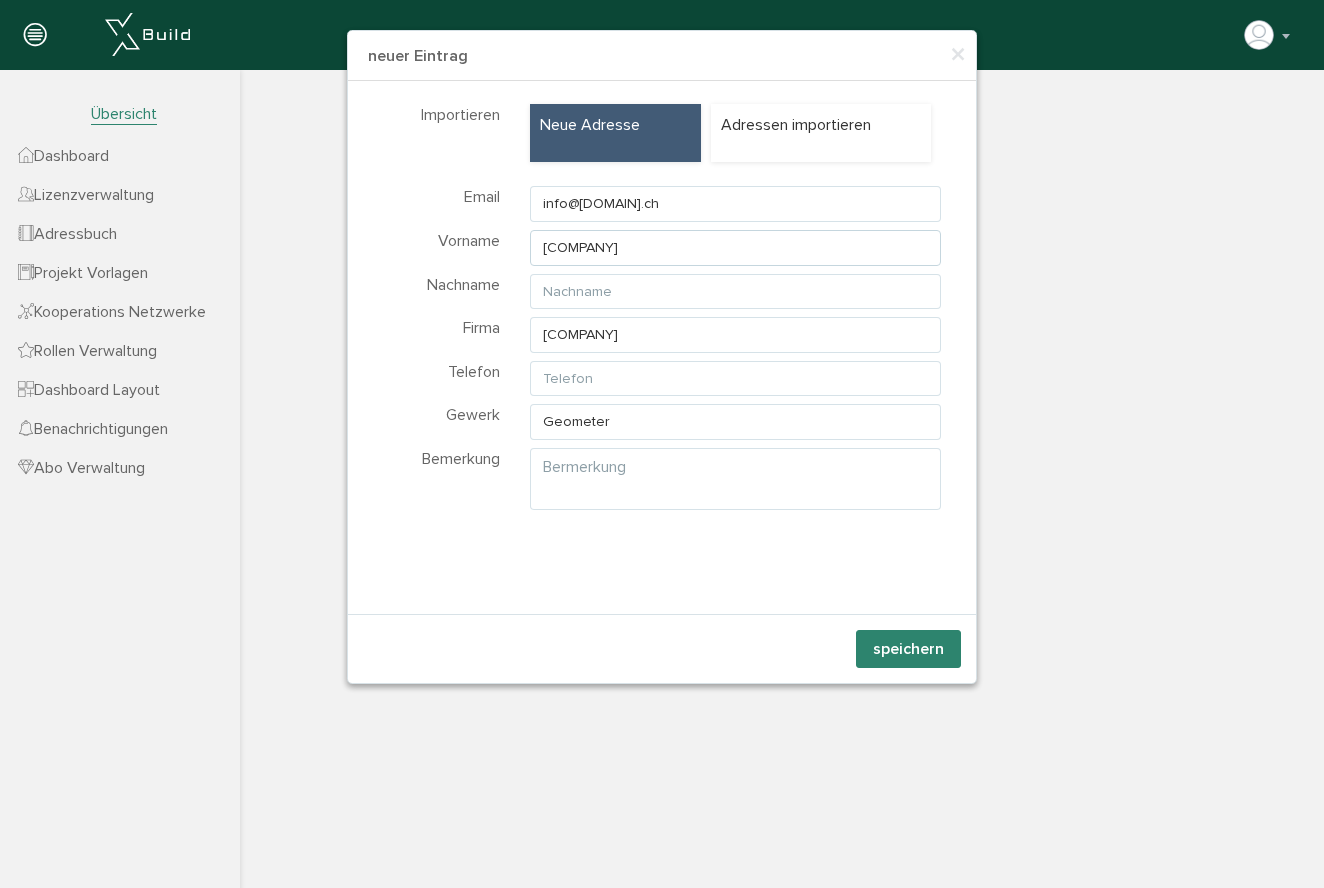 drag, startPoint x: 694, startPoint y: 249, endPoint x: 515, endPoint y: 230, distance: 180.00555 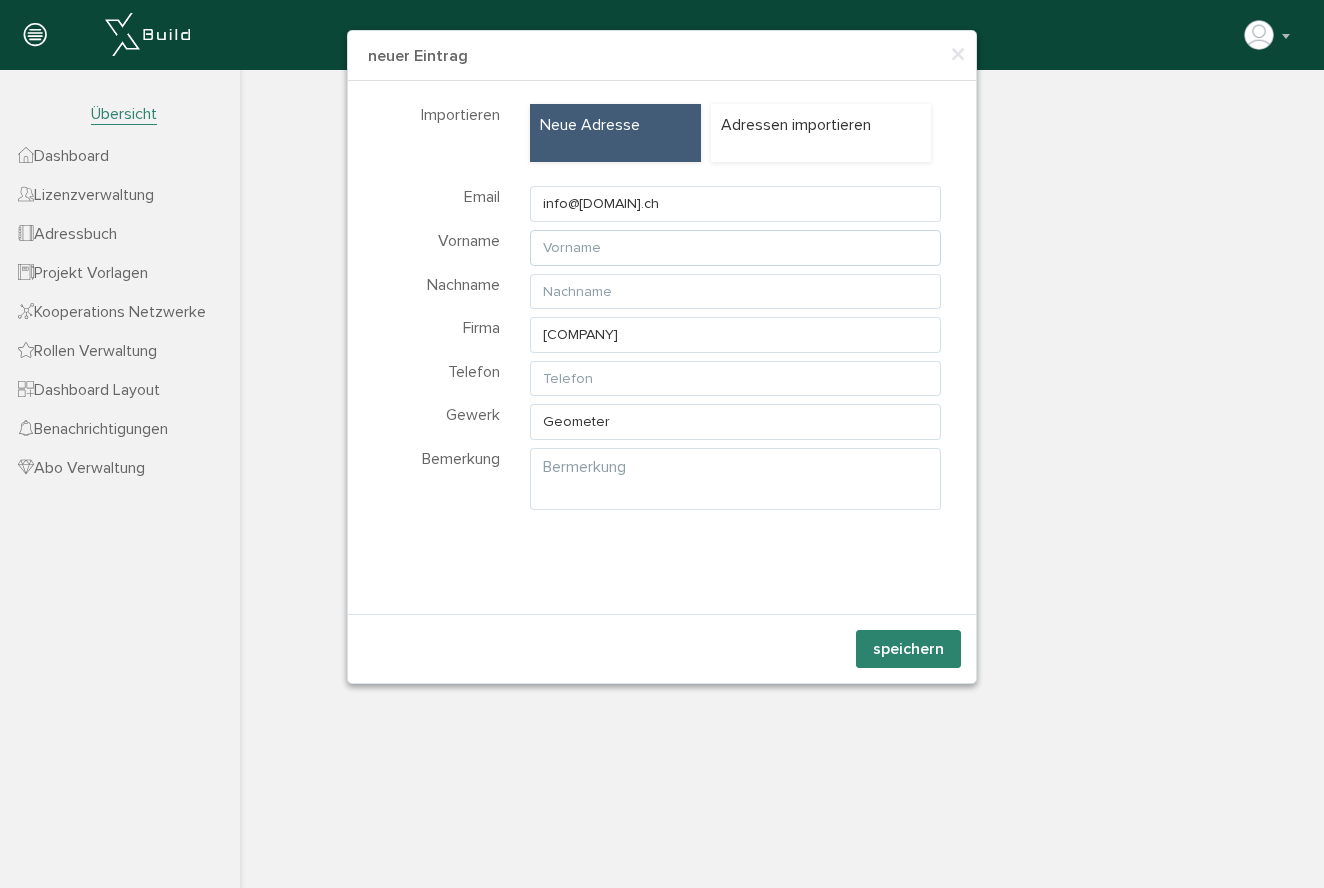 type 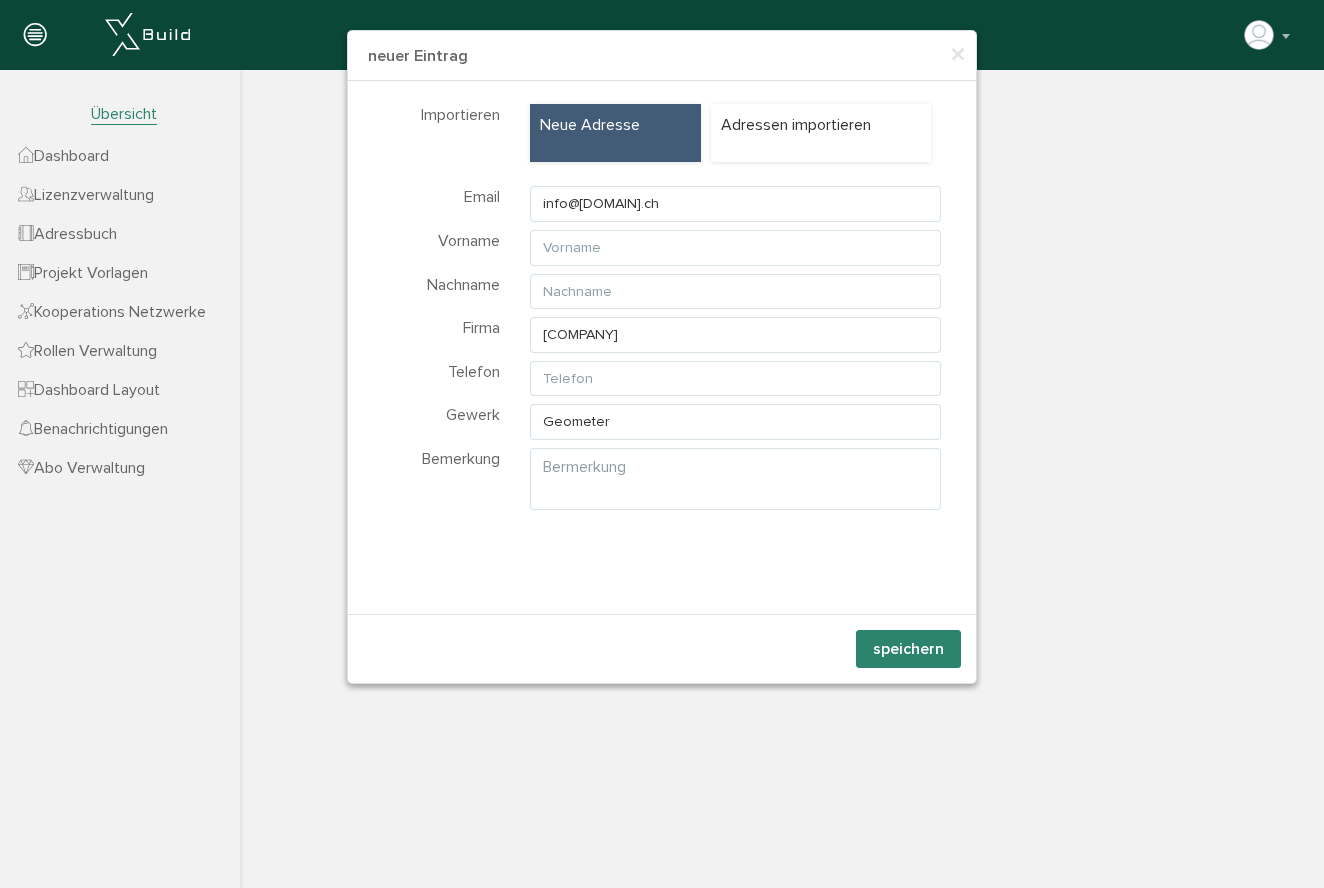 click on "speichern" at bounding box center (908, 649) 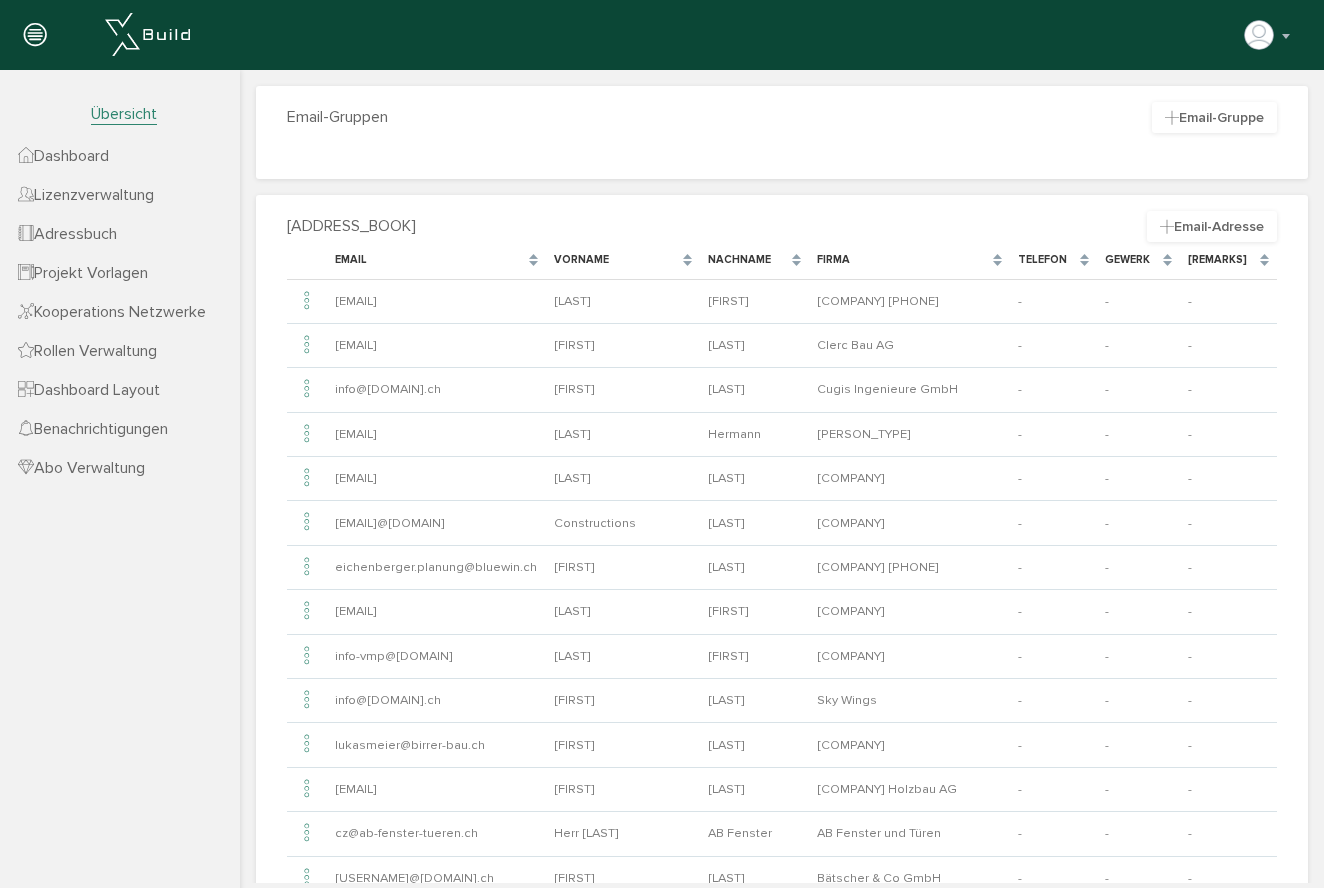 drag, startPoint x: 133, startPoint y: 119, endPoint x: 119, endPoint y: 121, distance: 14.142136 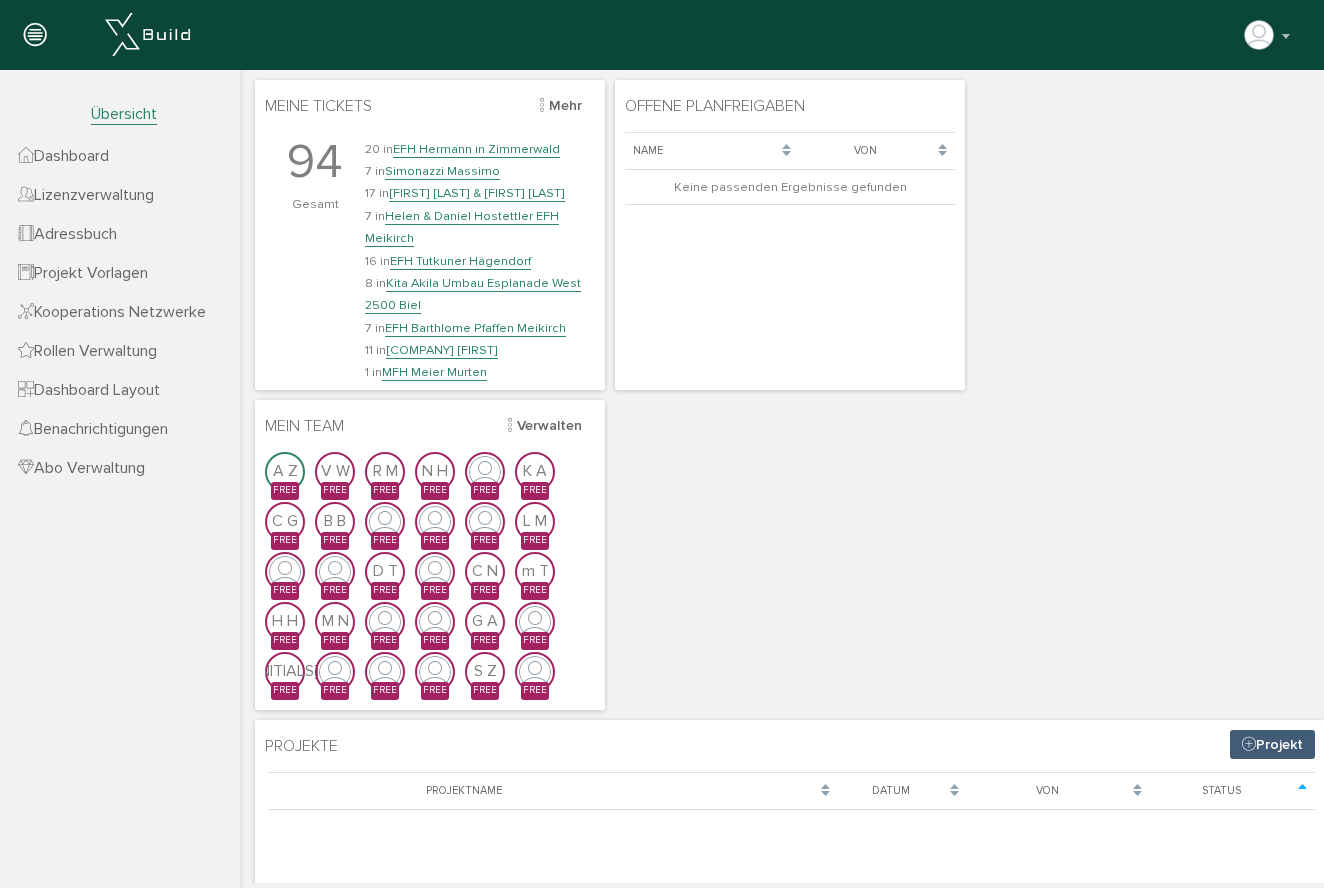 click on "Dashboard" at bounding box center [63, 156] 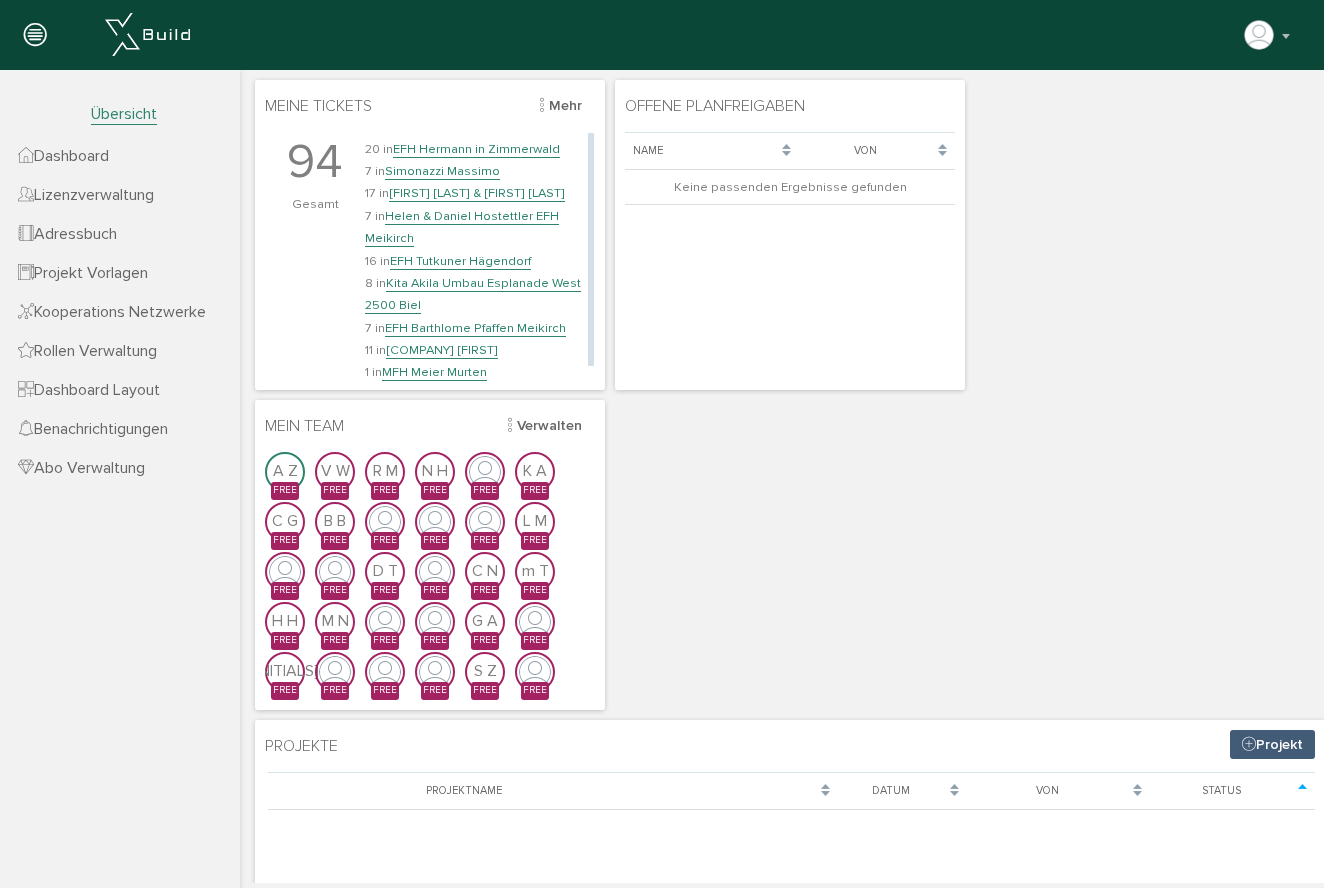 click on "Helen & Daniel Hostettler EFH Meikirch" at bounding box center (462, 227) 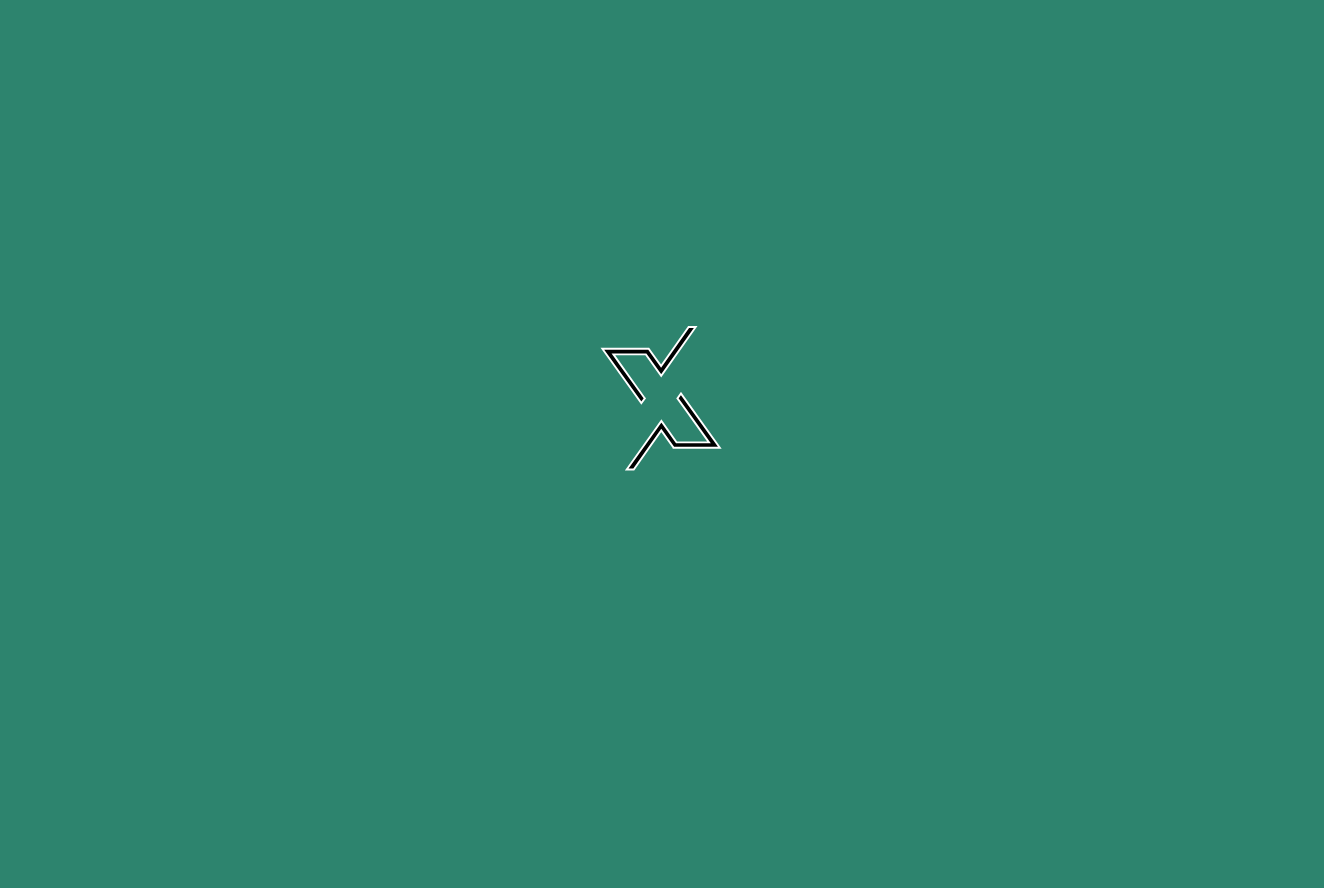 scroll, scrollTop: 0, scrollLeft: 0, axis: both 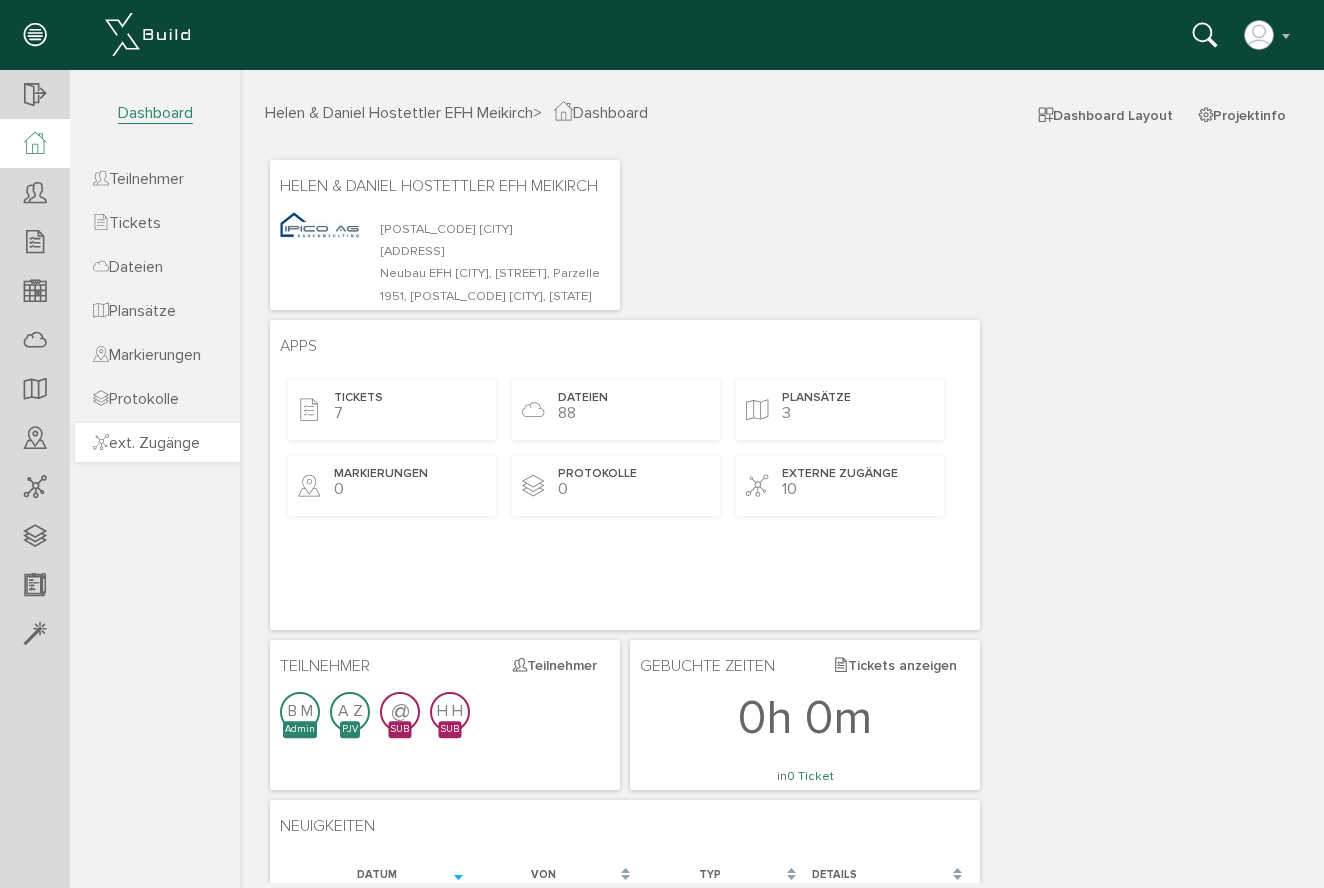 click on "ext. Zugänge" at bounding box center (146, 443) 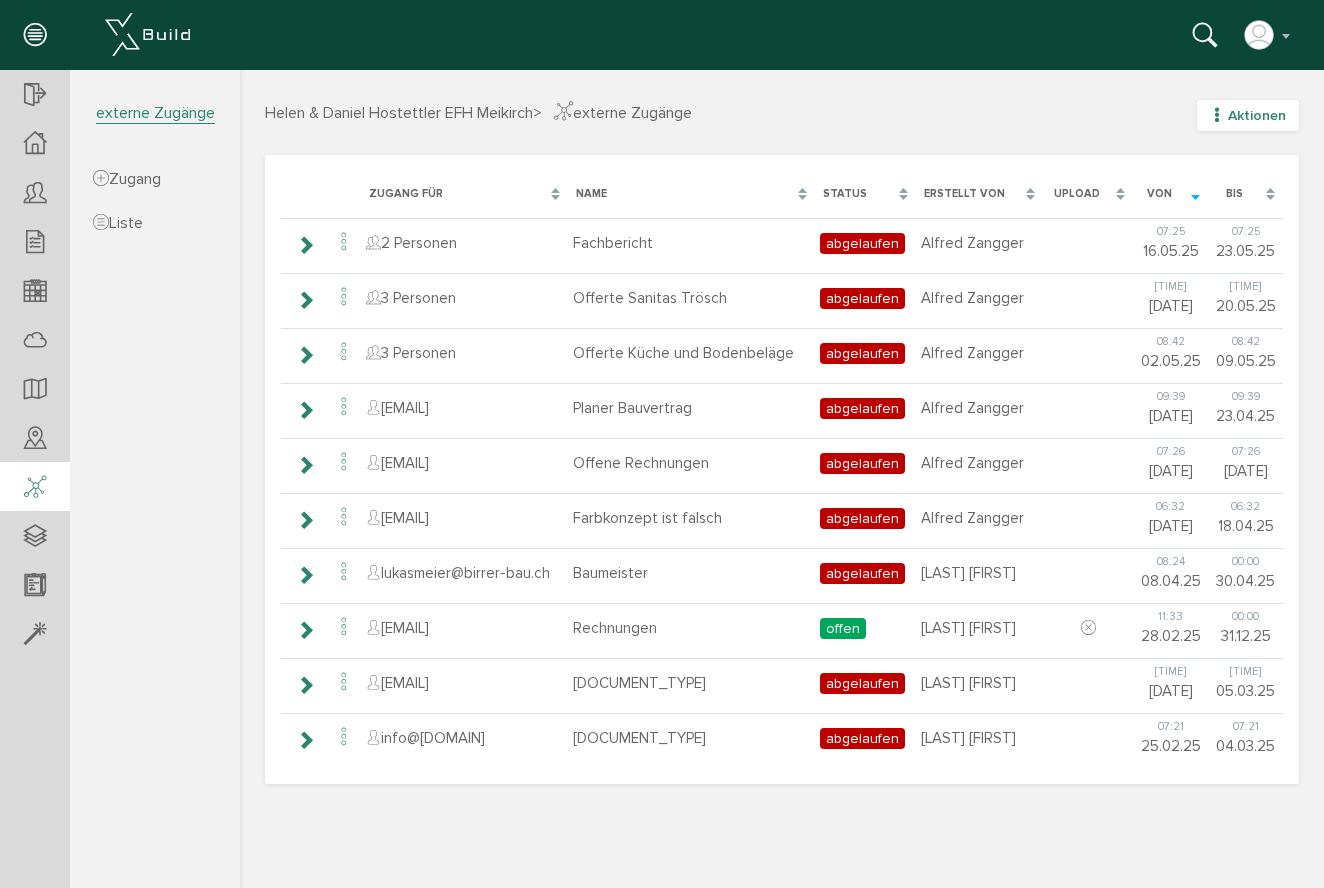 click at bounding box center [1217, 115] 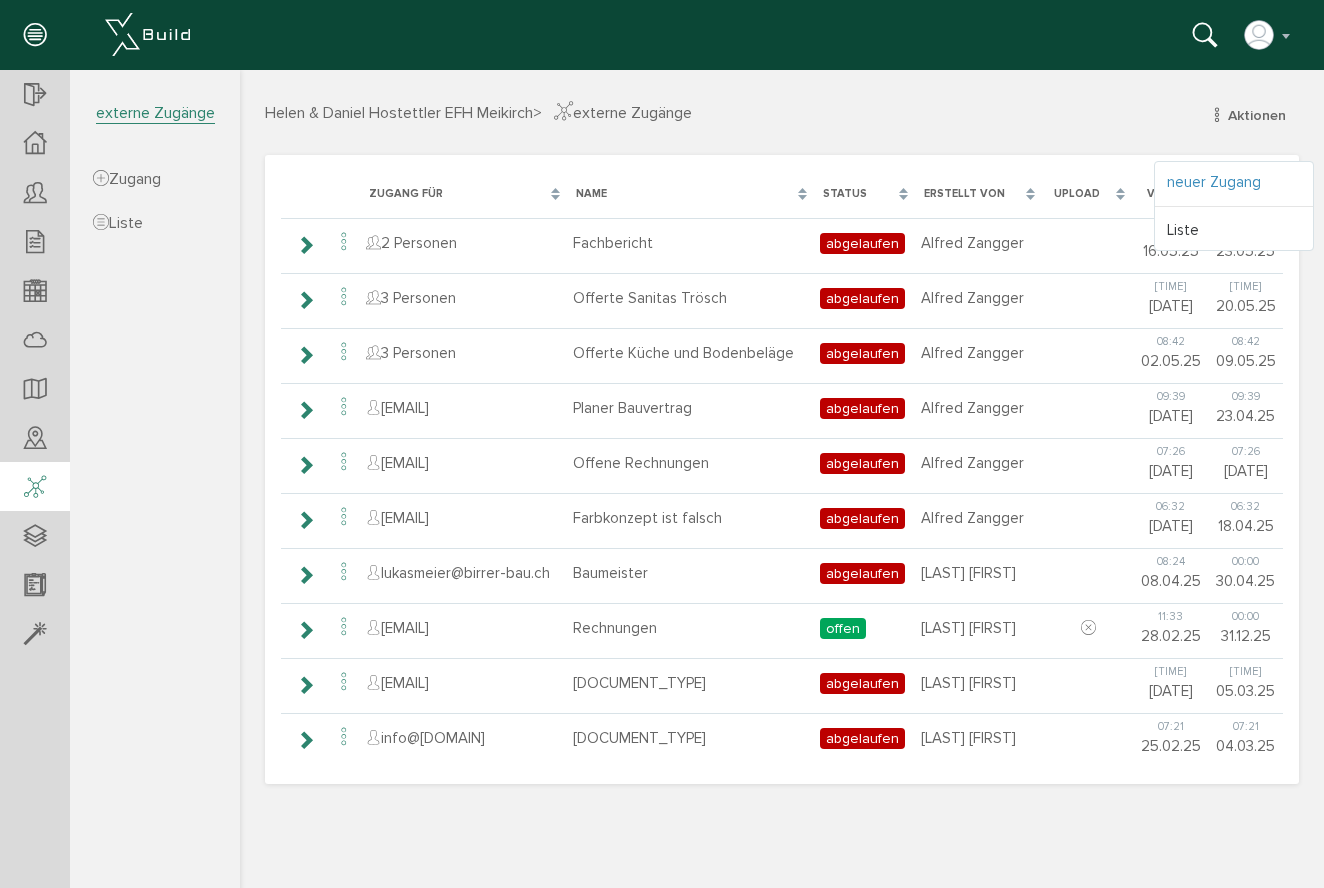 click on "neuer Zugang" at bounding box center [1234, 182] 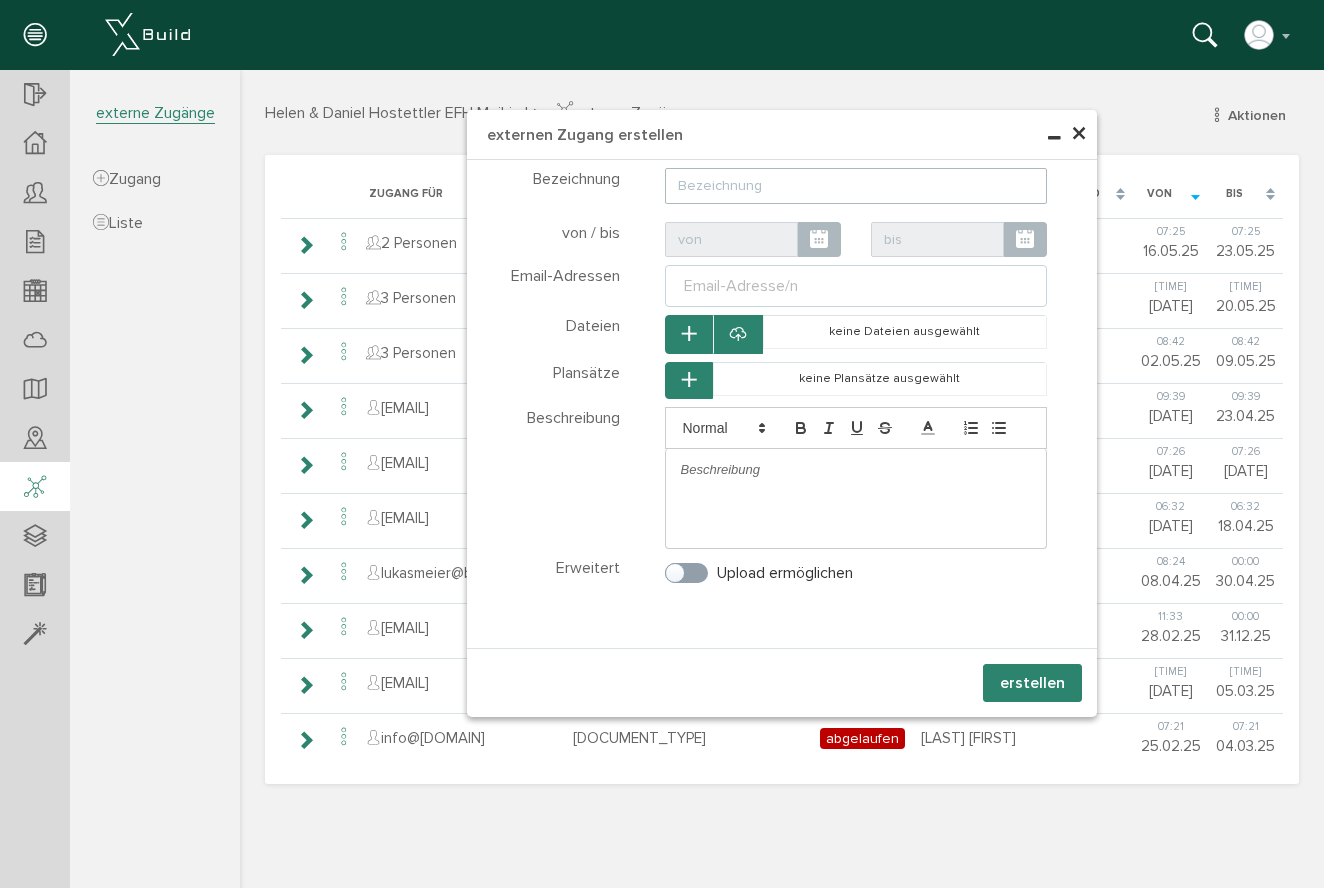 click at bounding box center [856, 186] 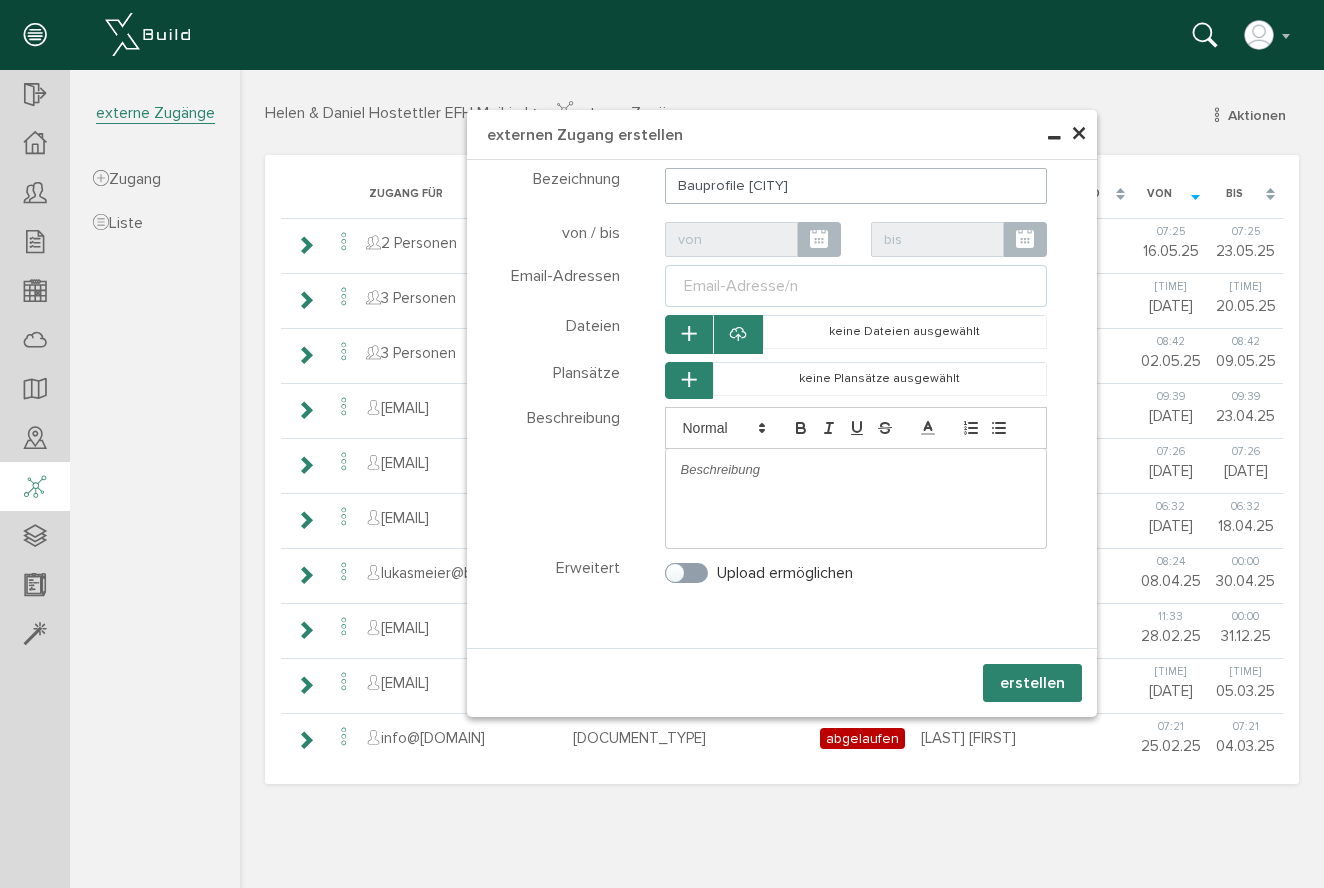 click on "Email-Adresse/n" at bounding box center [741, 286] 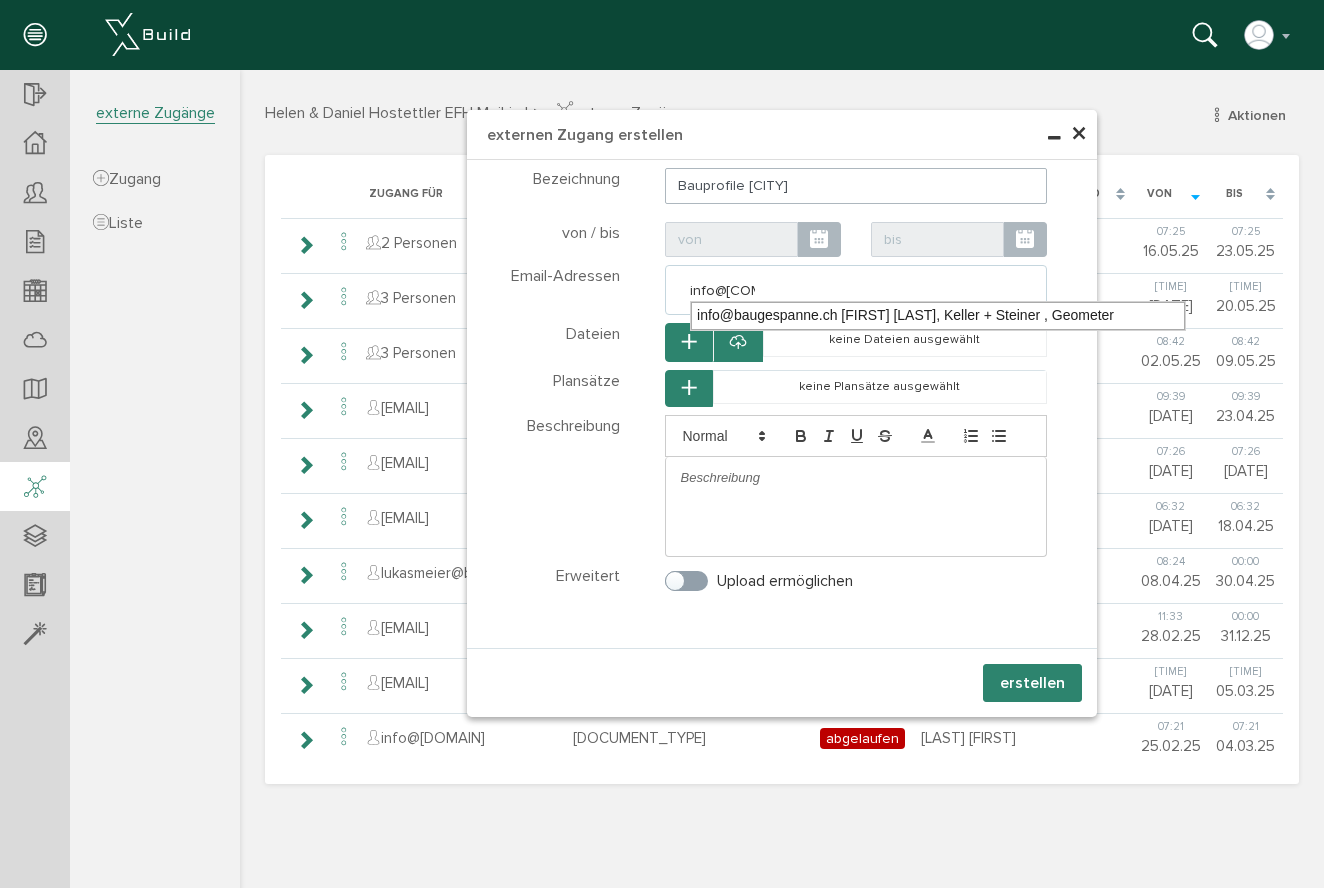 click on "info@baugespanne.ch [FIRST] [LAST], Keller + Steiner , Geometer" at bounding box center [938, 316] 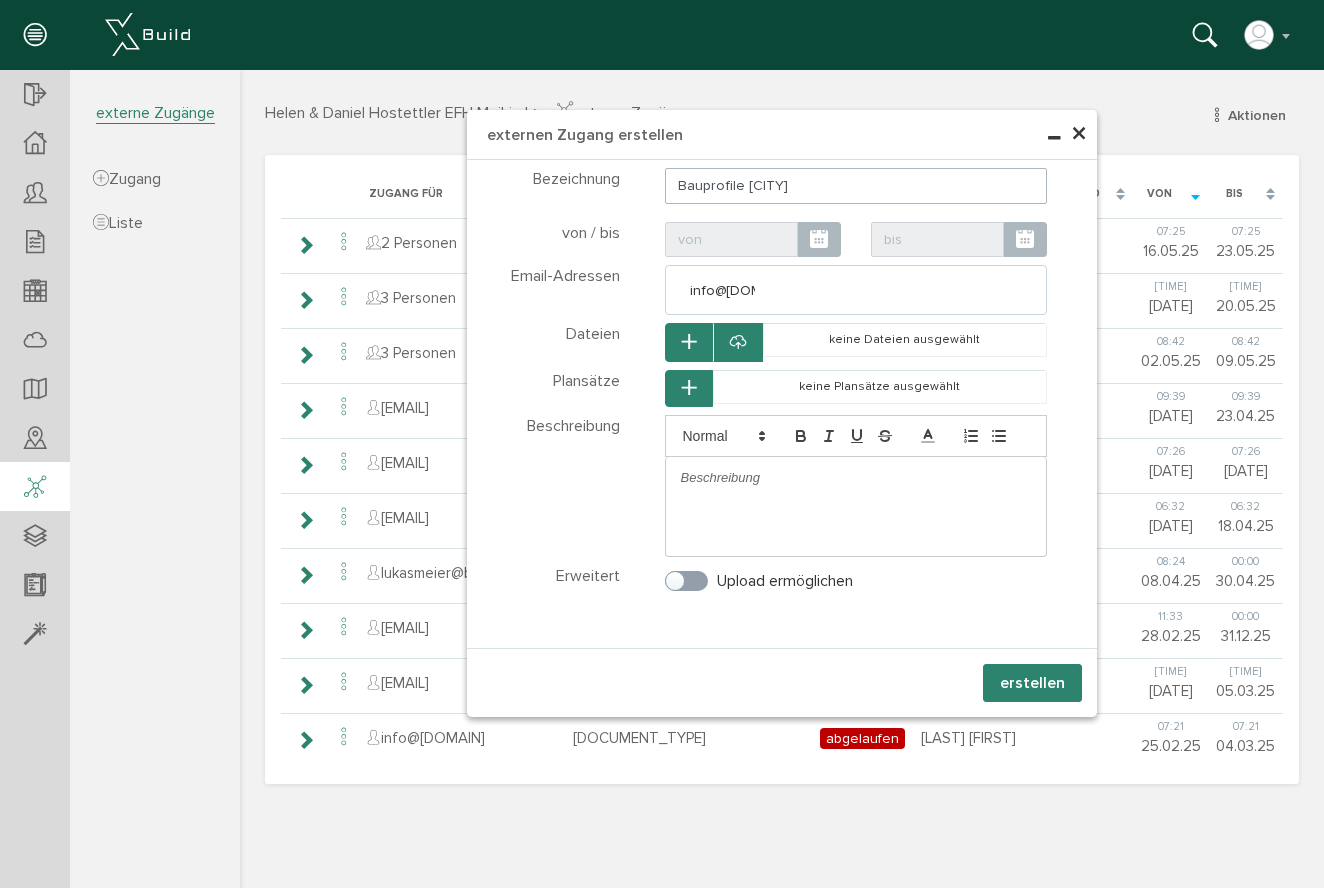 type on "info@[DOMAIN].ch" 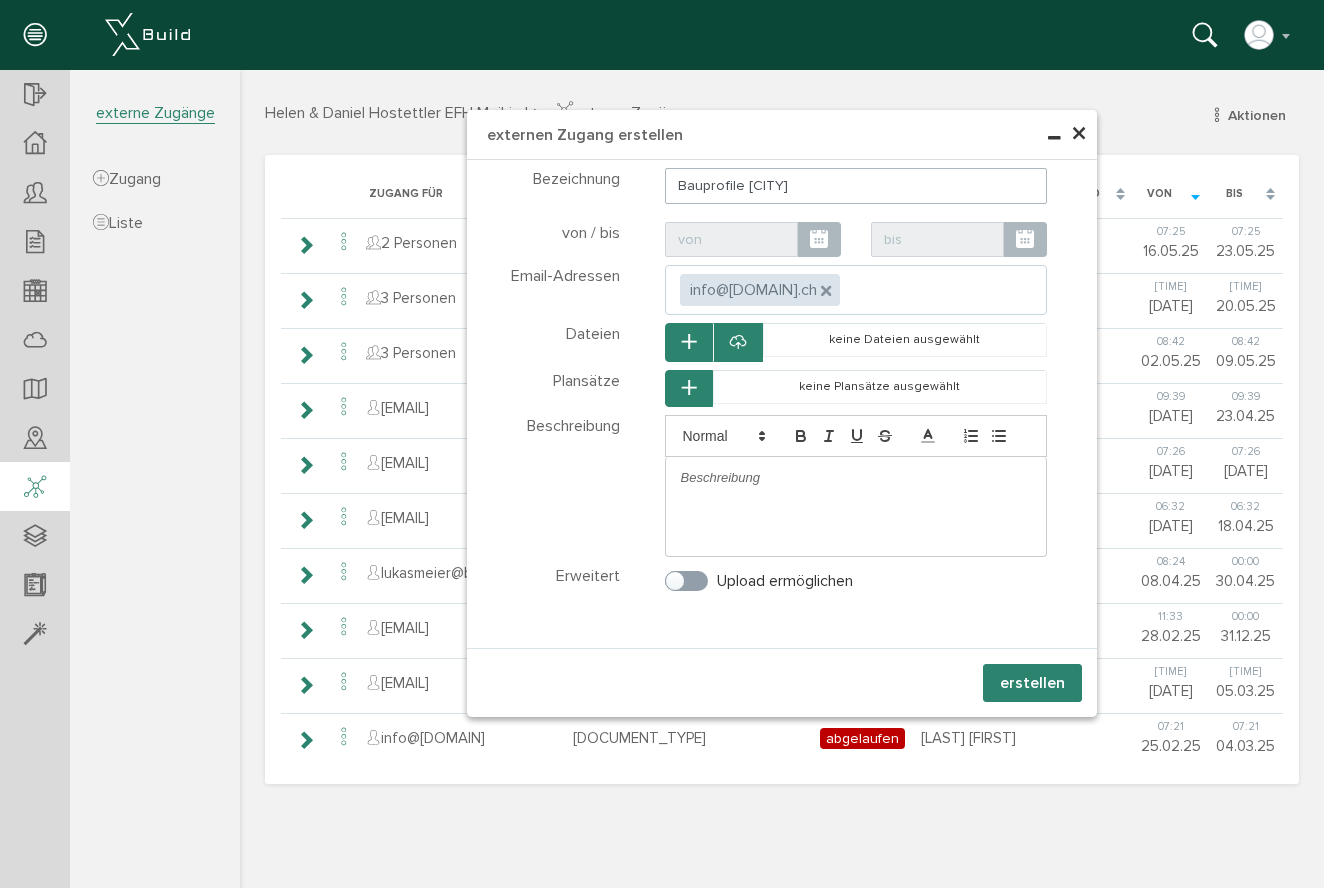 click at bounding box center (689, 342) 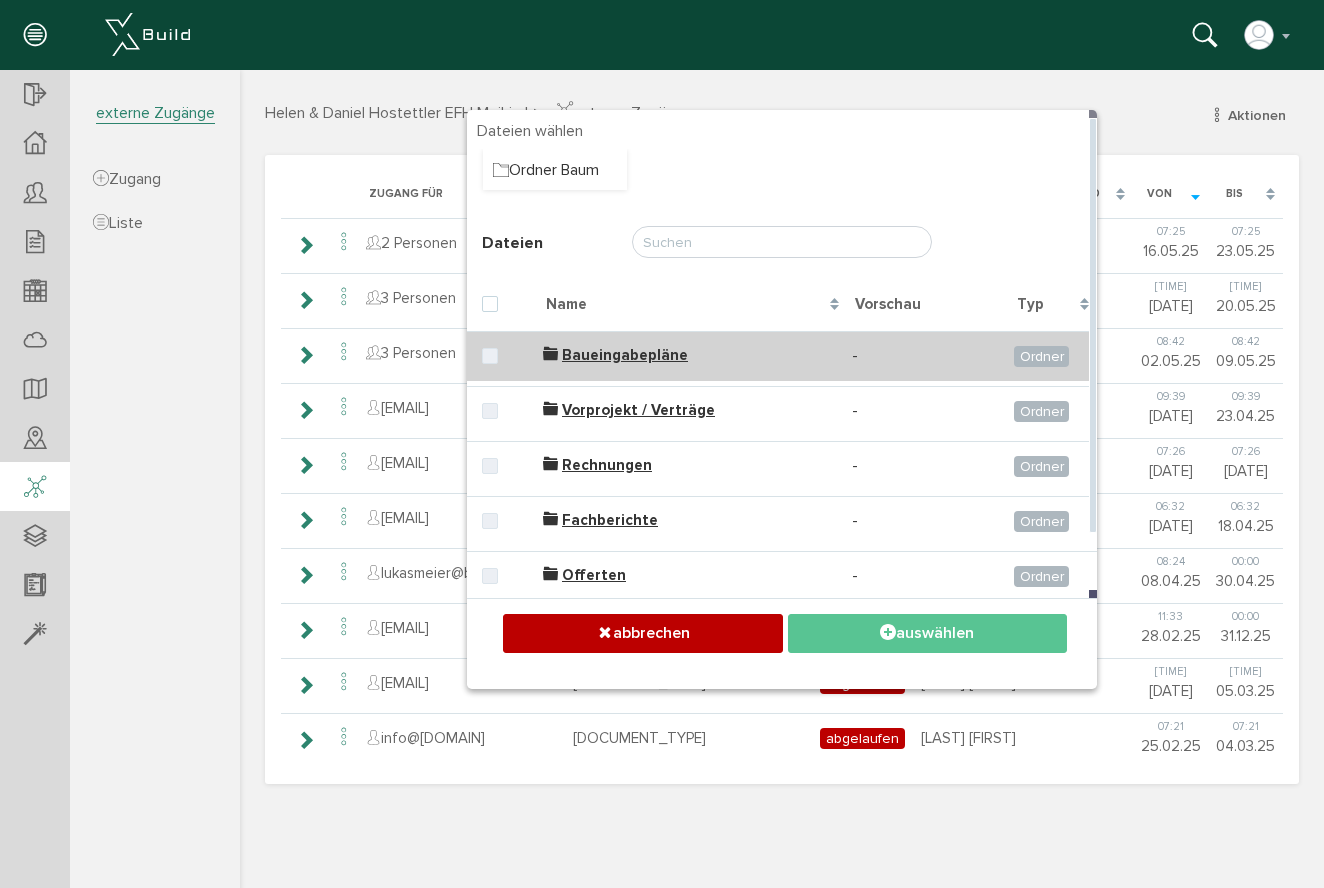click on "Baueingabepläne" at bounding box center (625, 355) 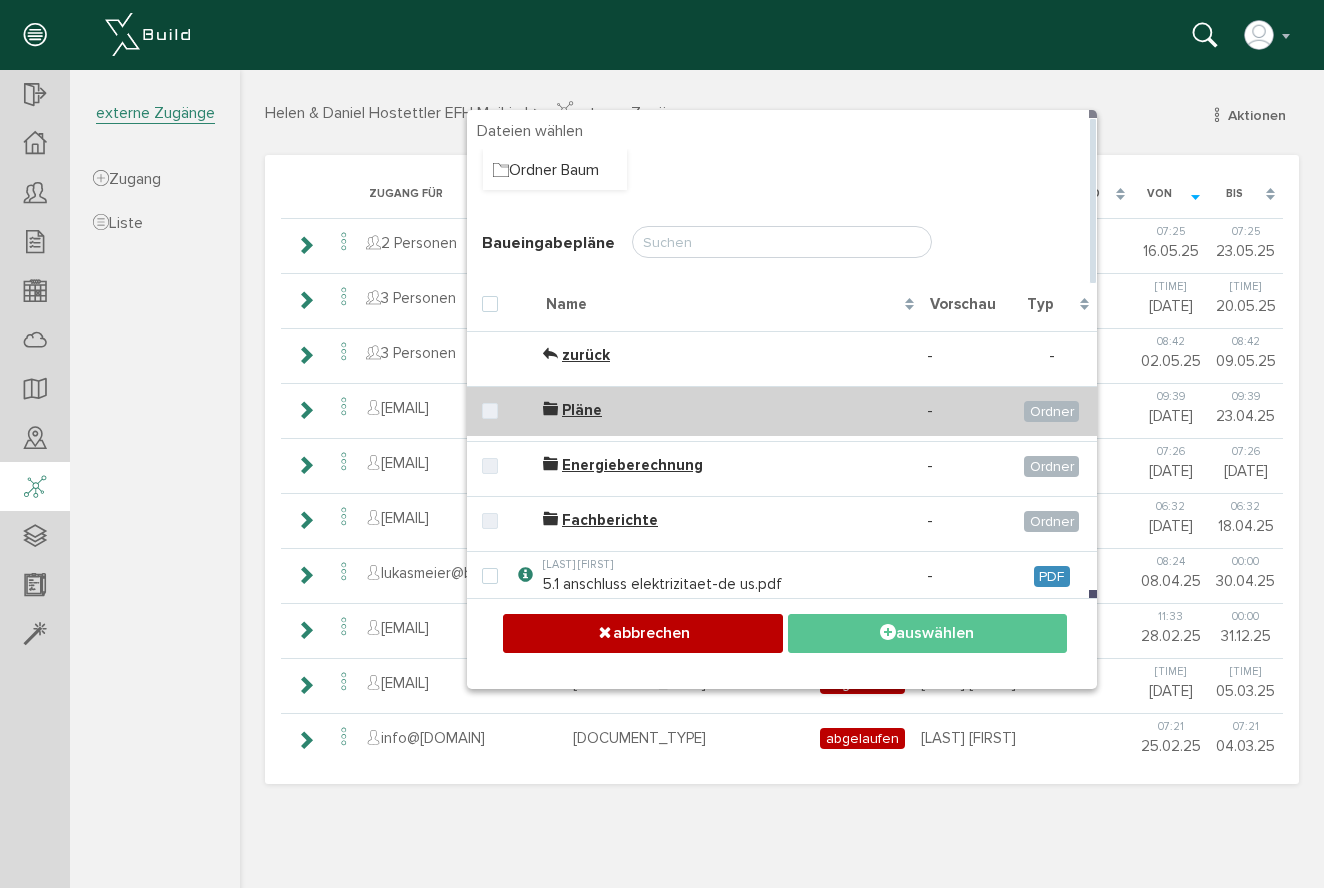 click on "Pläne" at bounding box center (582, 410) 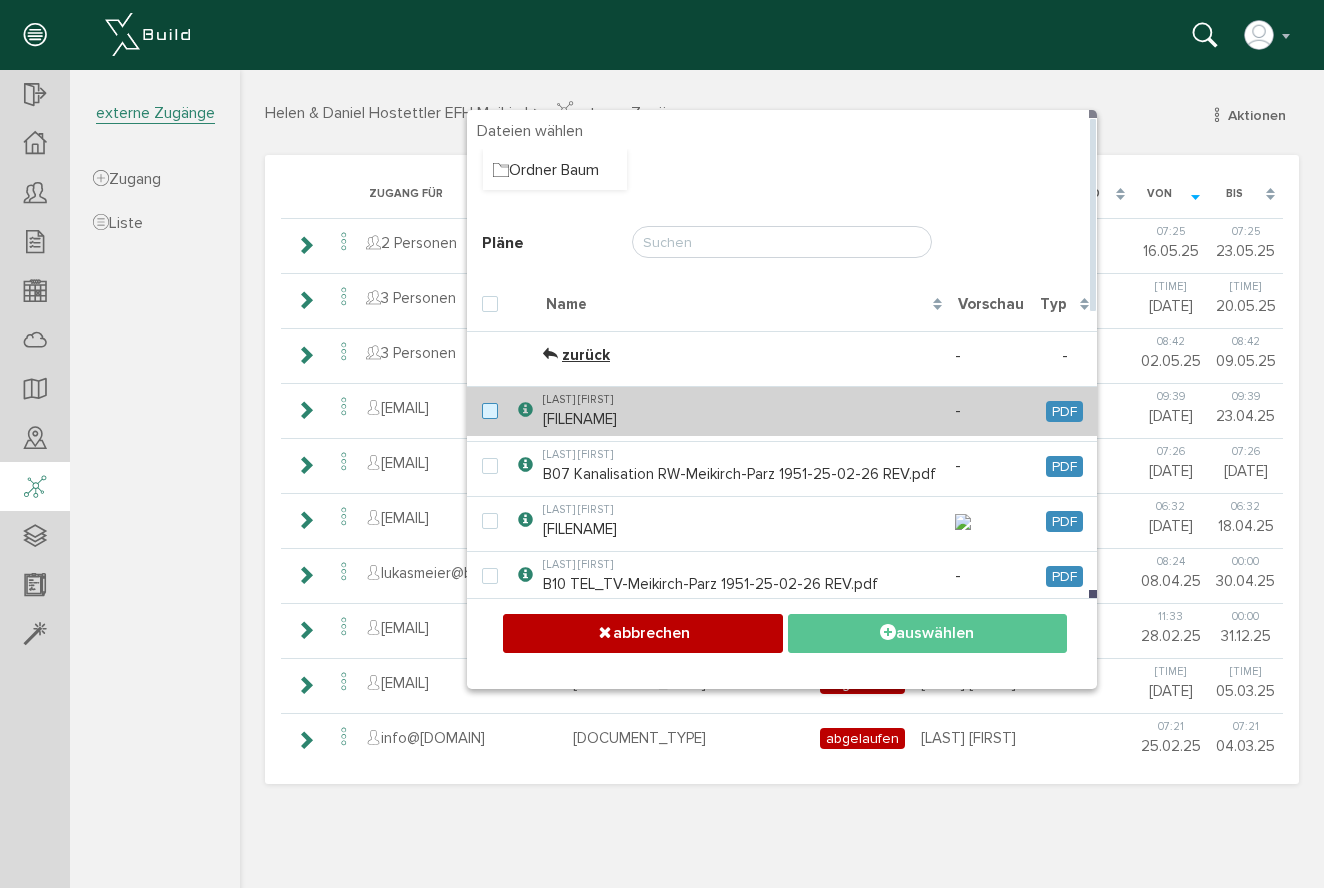 click at bounding box center [494, 412] 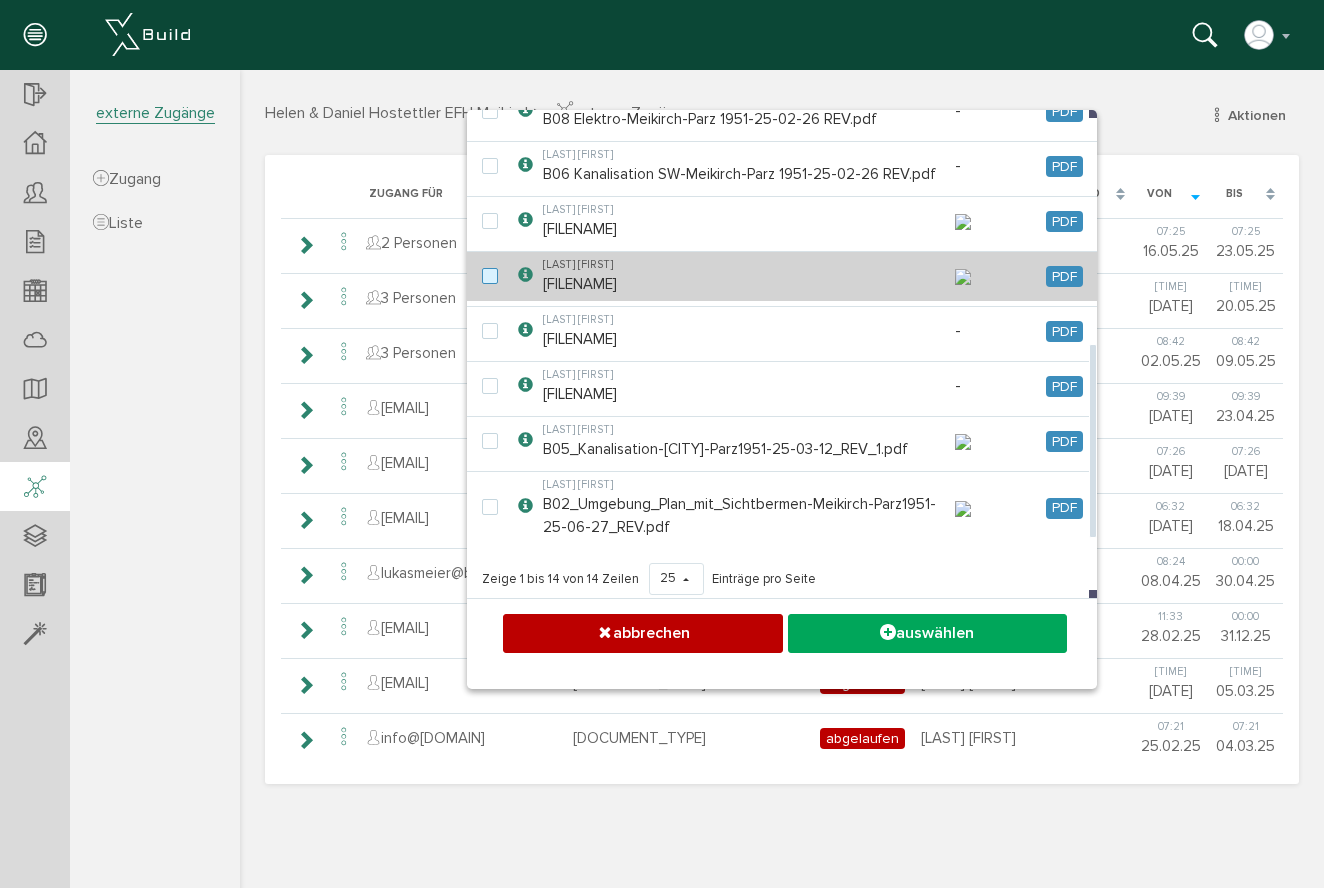 click at bounding box center [494, 277] 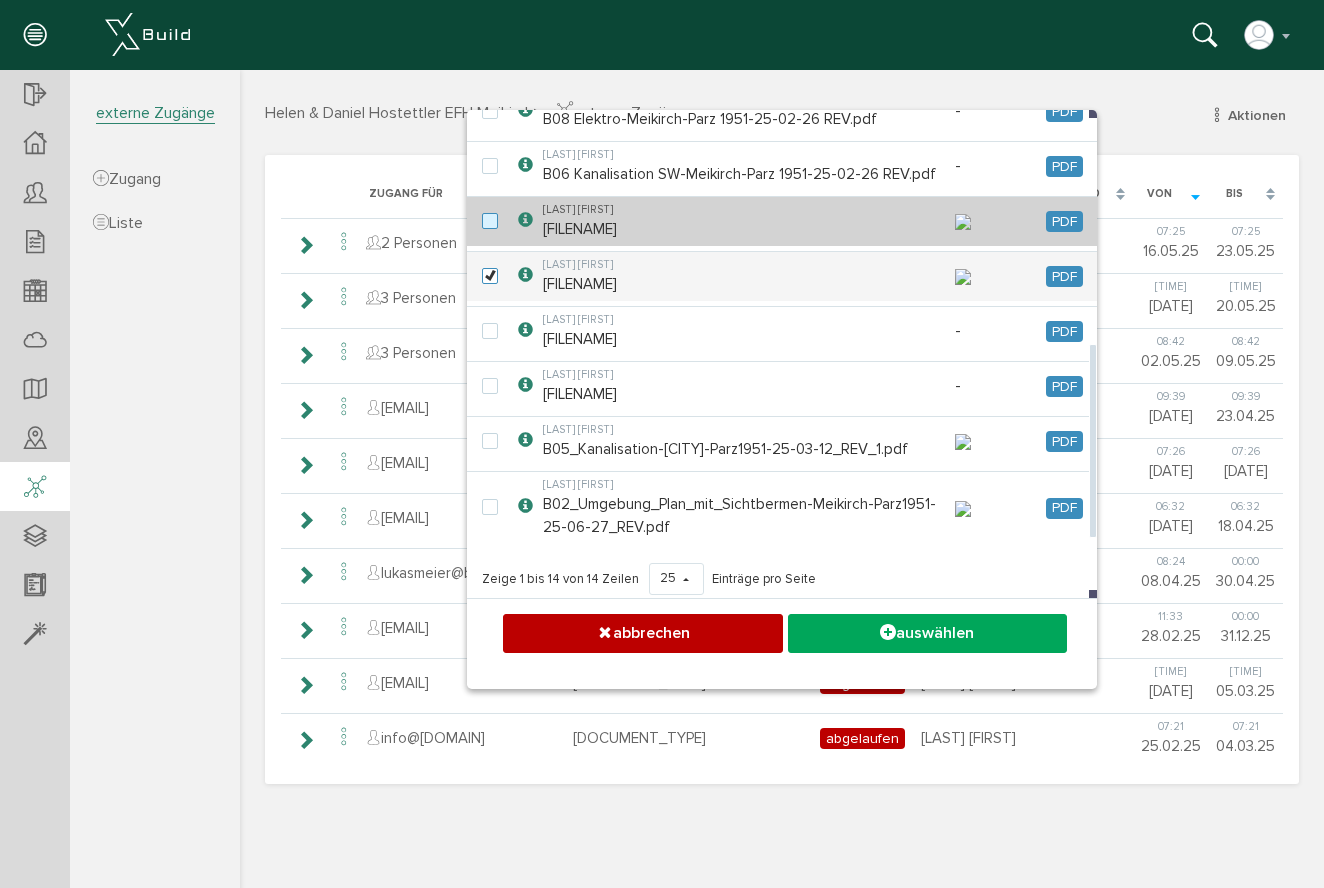 click at bounding box center [494, 222] 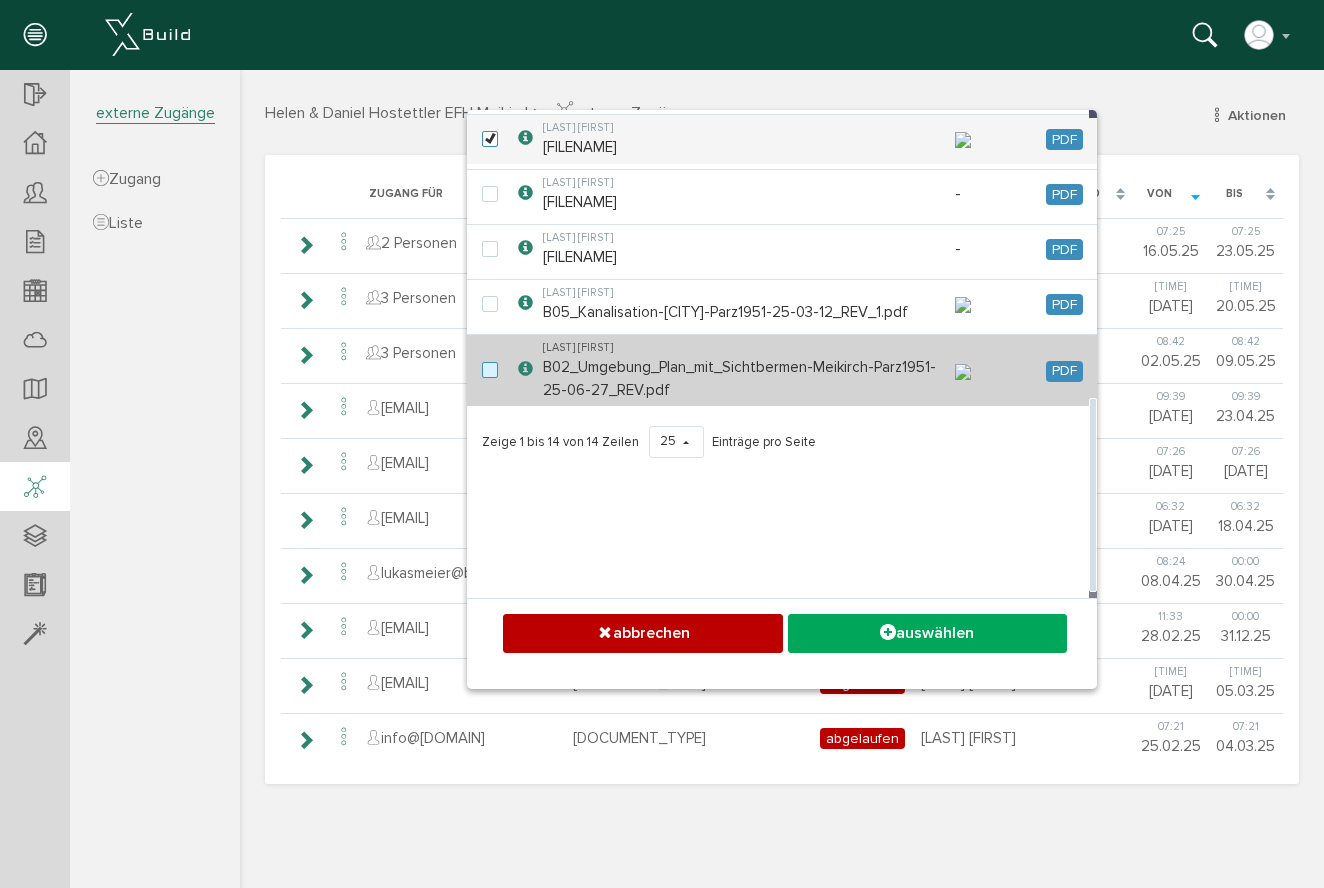 click at bounding box center (494, 371) 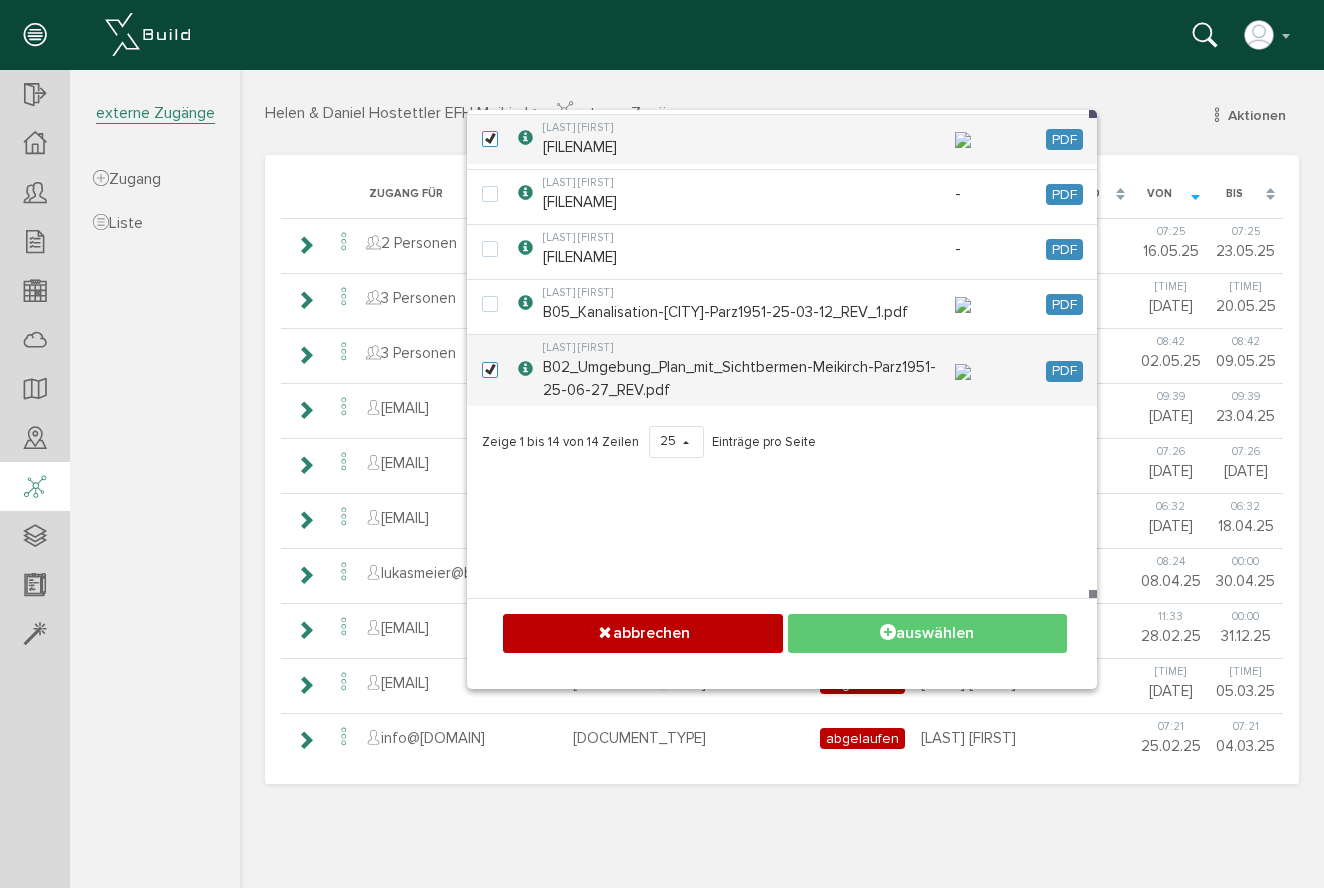 click on "auswählen" at bounding box center (927, 633) 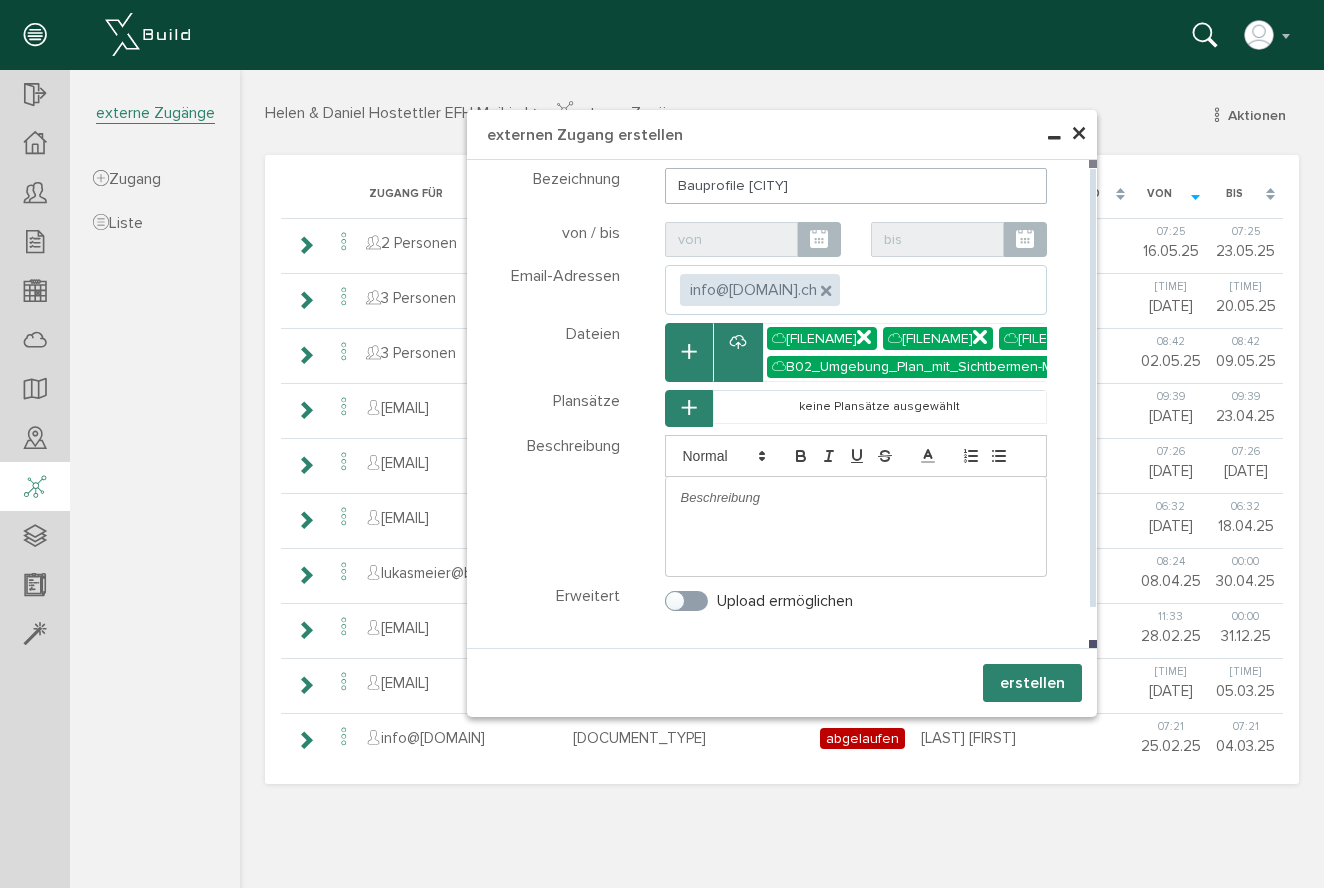 click at bounding box center (856, 498) 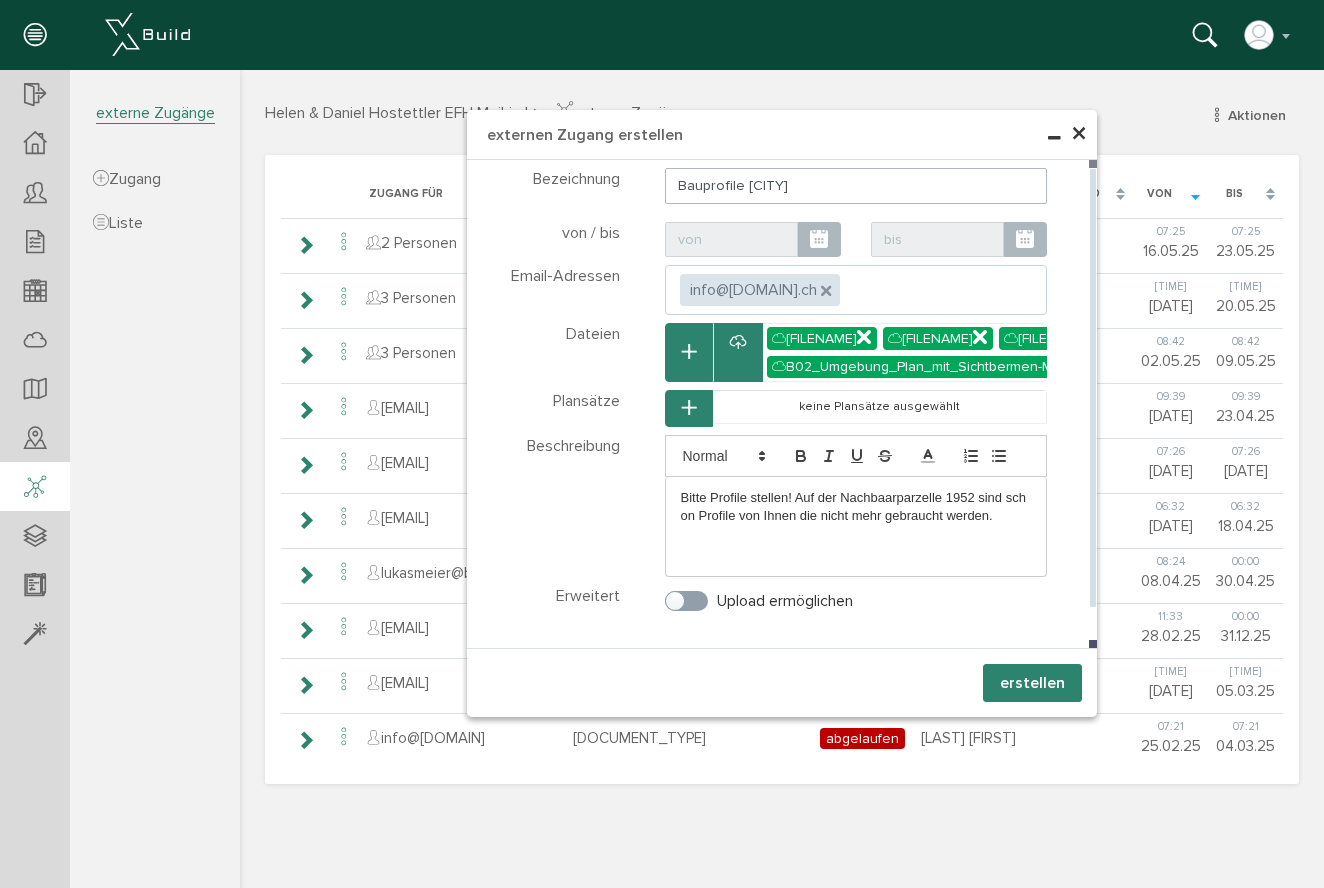 click at bounding box center (1025, 240) 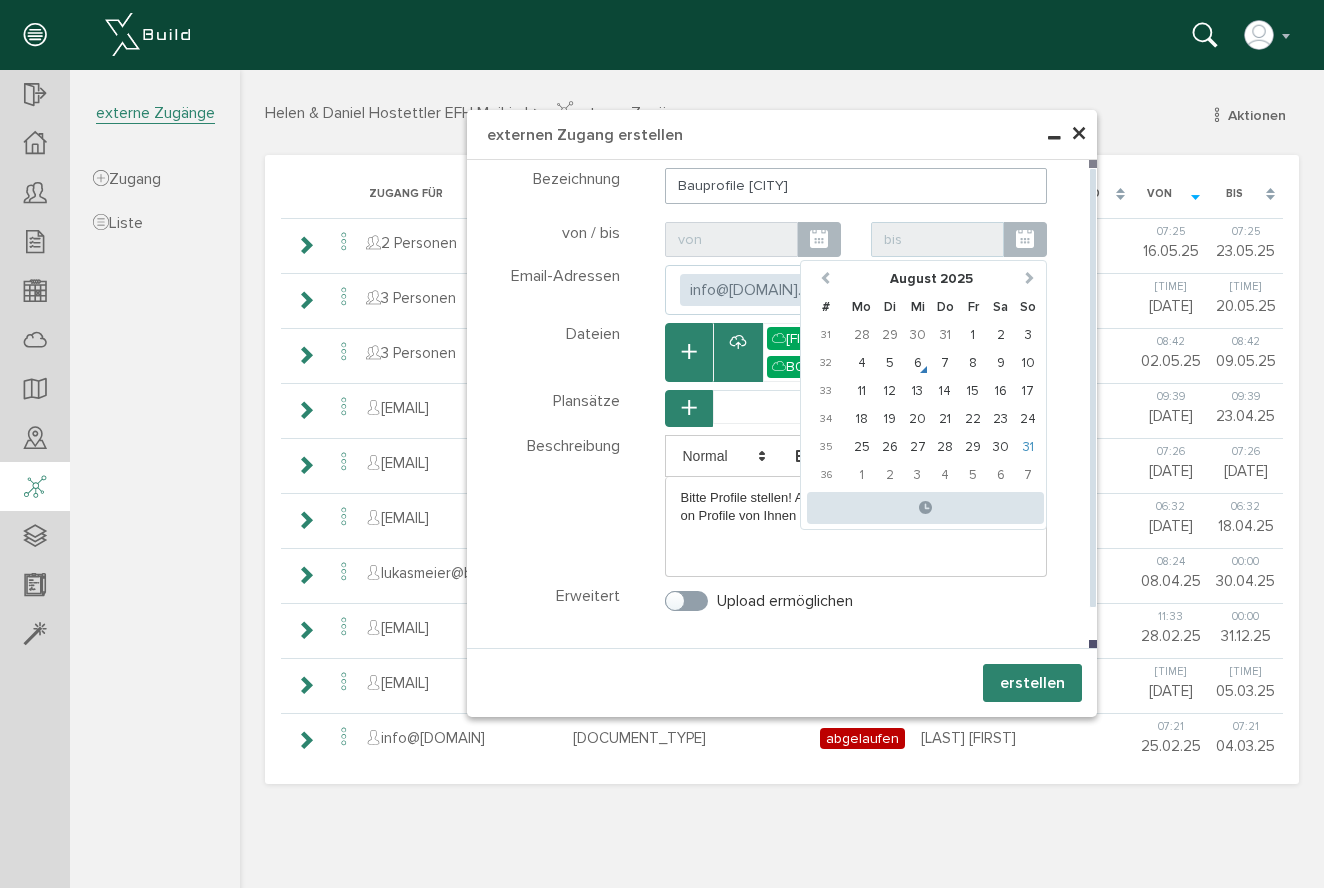 click on "31" at bounding box center [1028, 447] 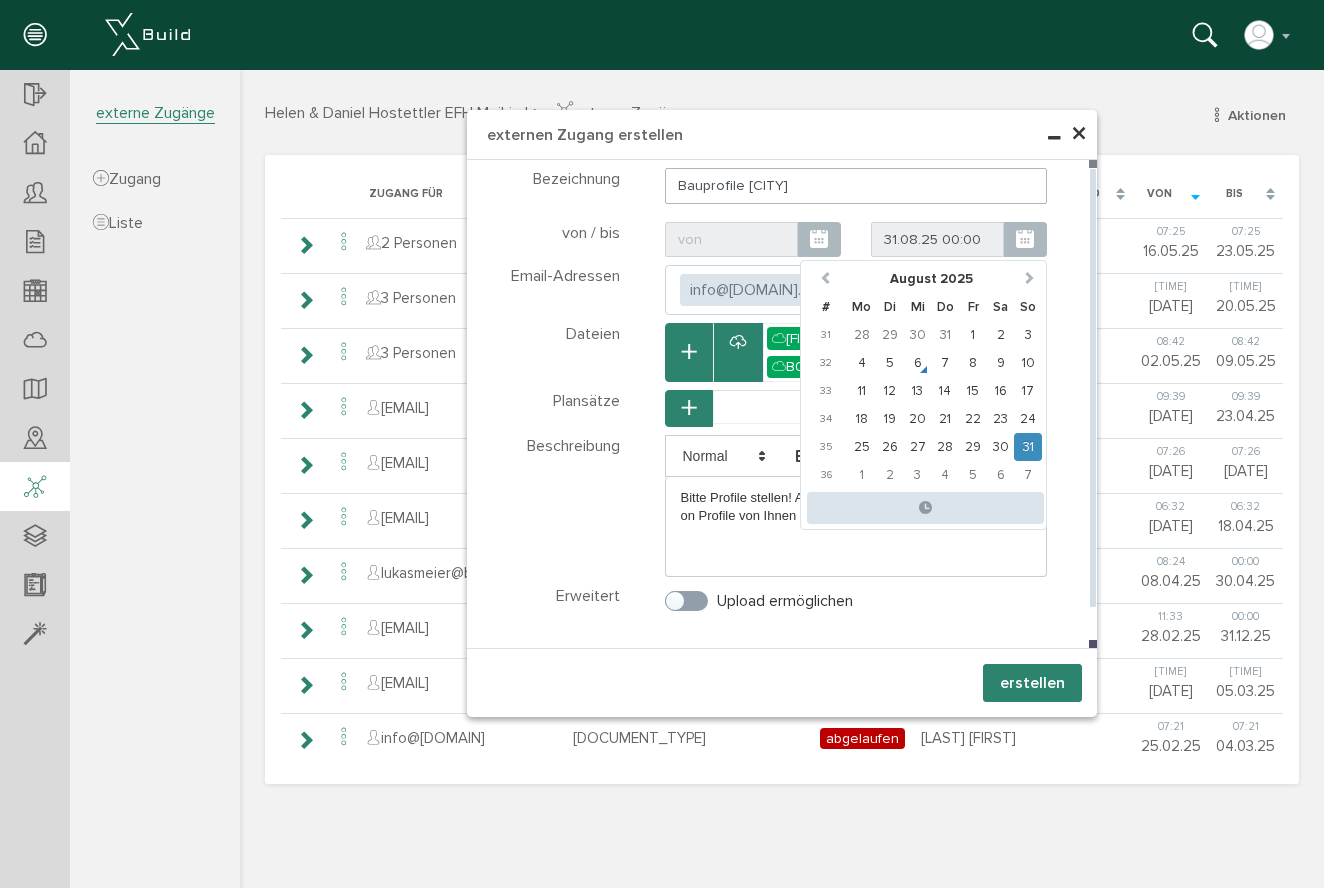 click on "erstellen" at bounding box center (1032, 683) 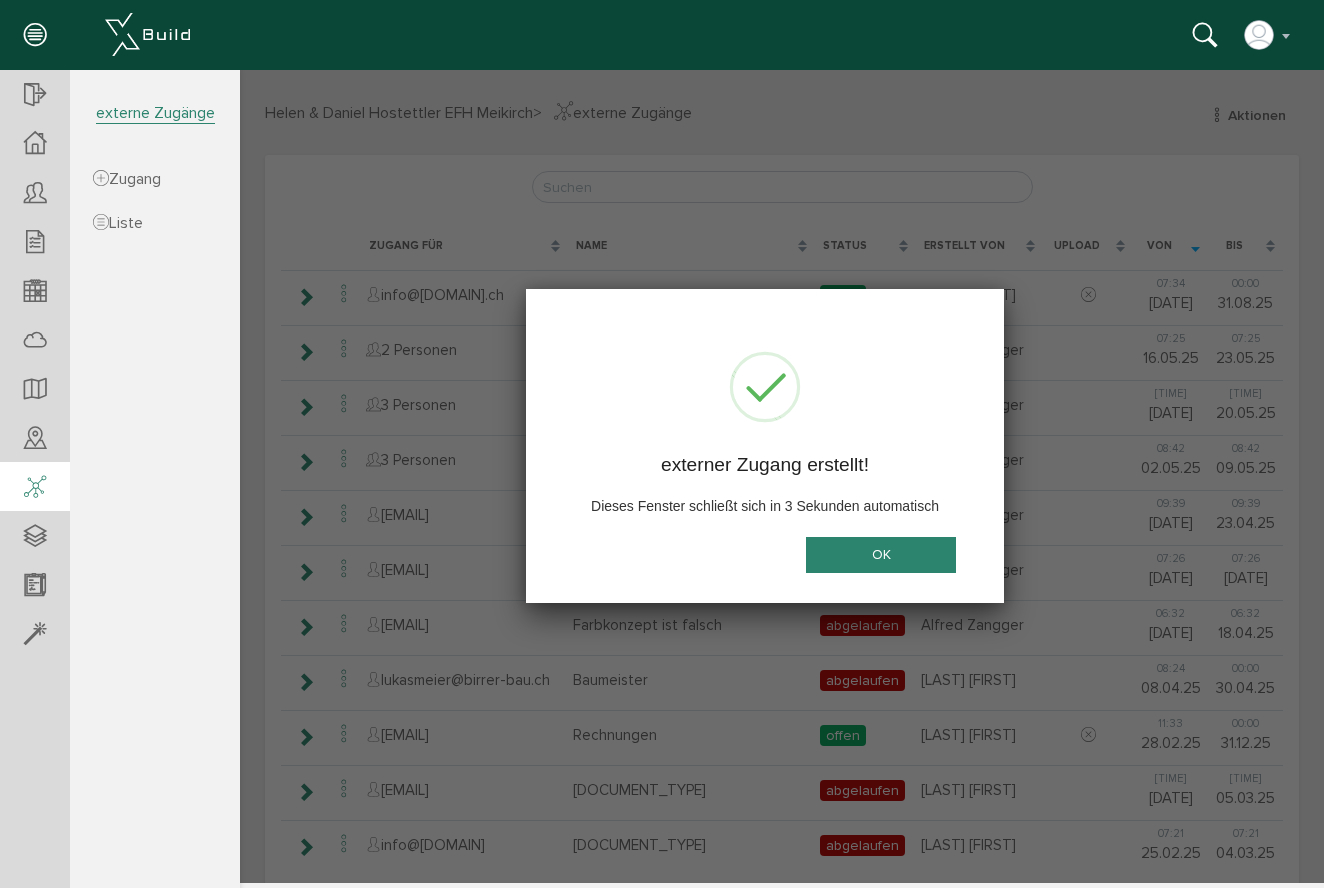 click on "OK" at bounding box center [881, 554] 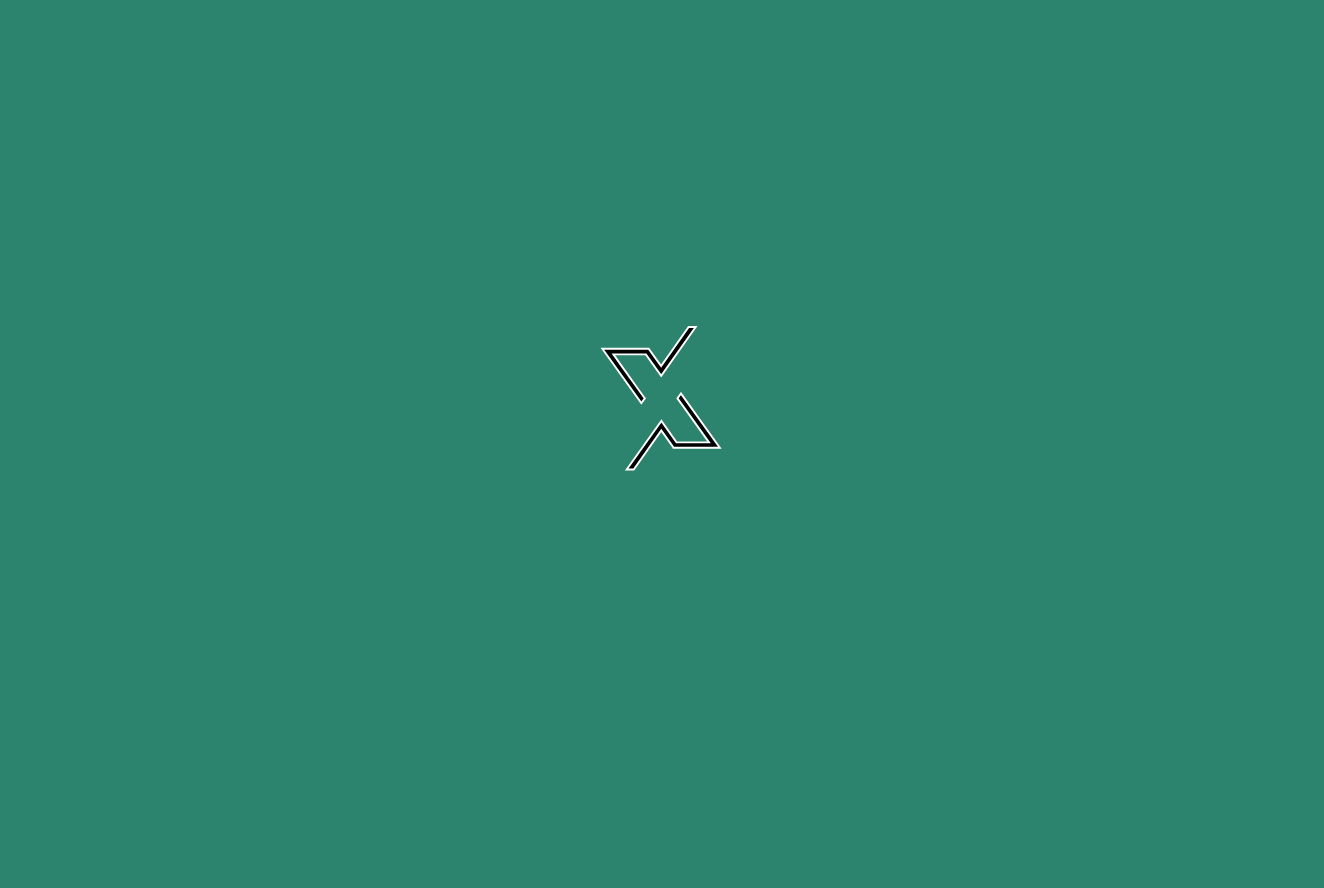 scroll, scrollTop: 0, scrollLeft: 0, axis: both 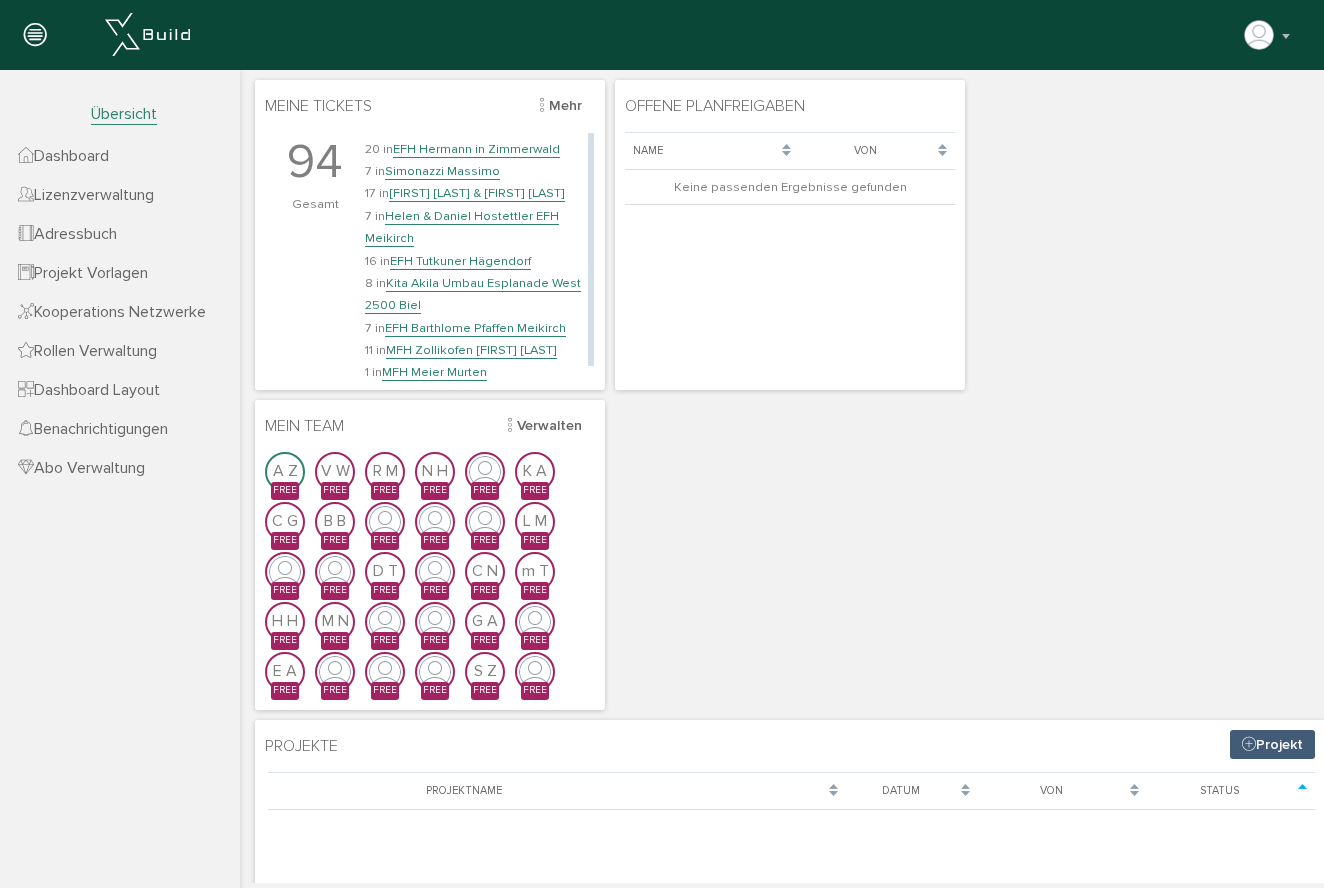 click on "Helen & Daniel Hostettler EFH Meikirch" at bounding box center [462, 227] 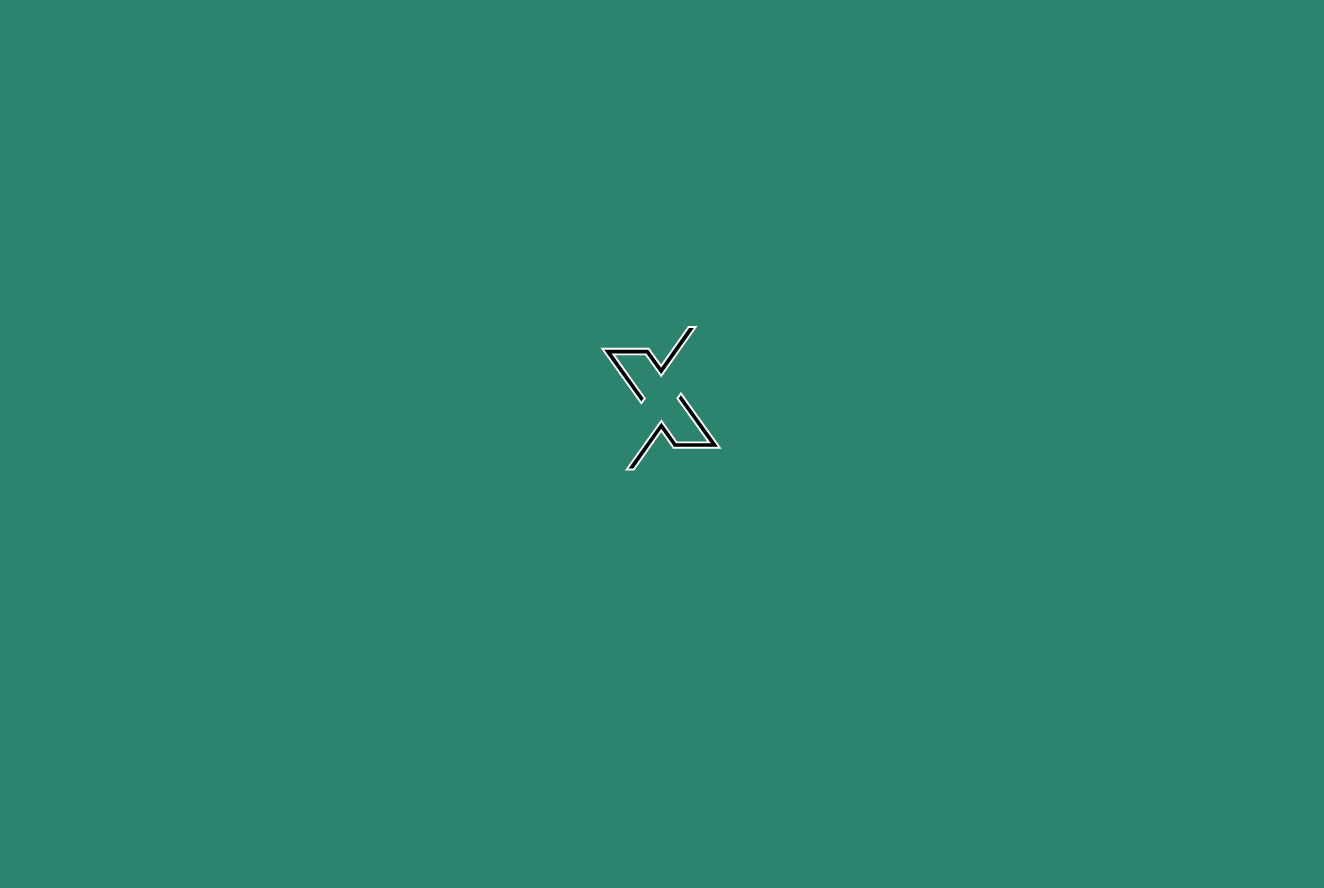 scroll, scrollTop: 0, scrollLeft: 0, axis: both 